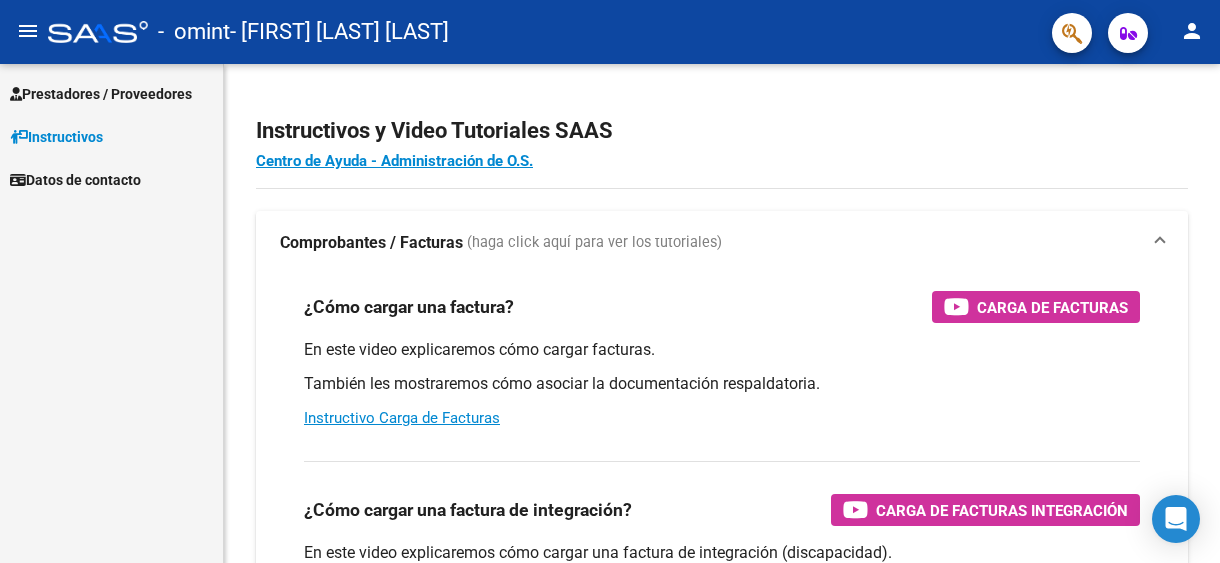 scroll, scrollTop: 0, scrollLeft: 0, axis: both 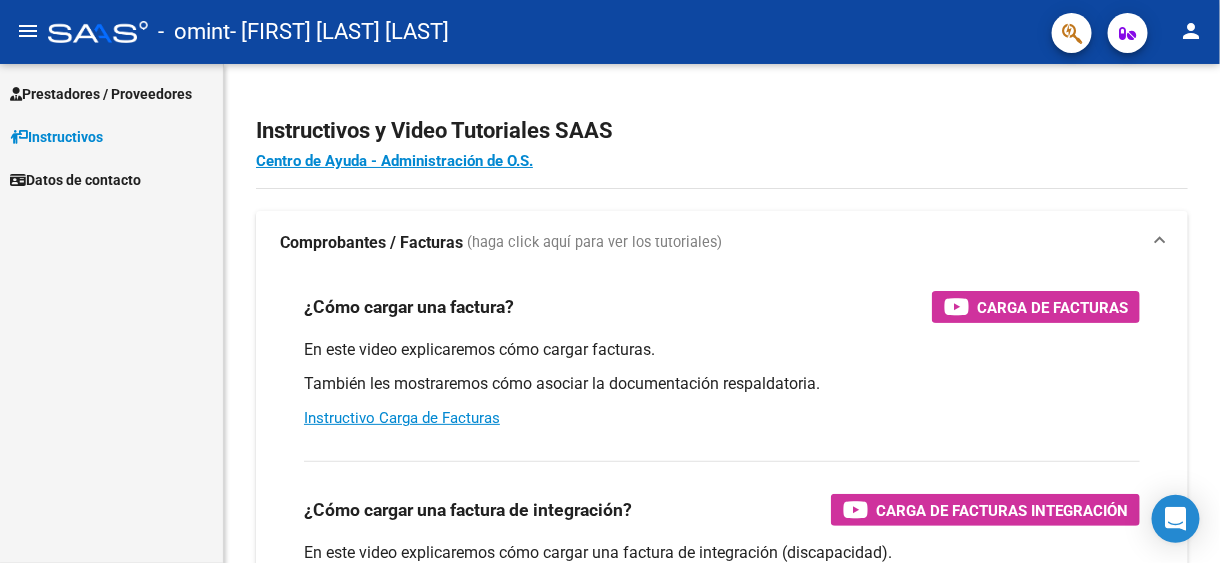 click on "Prestadores / Proveedores" at bounding box center (101, 94) 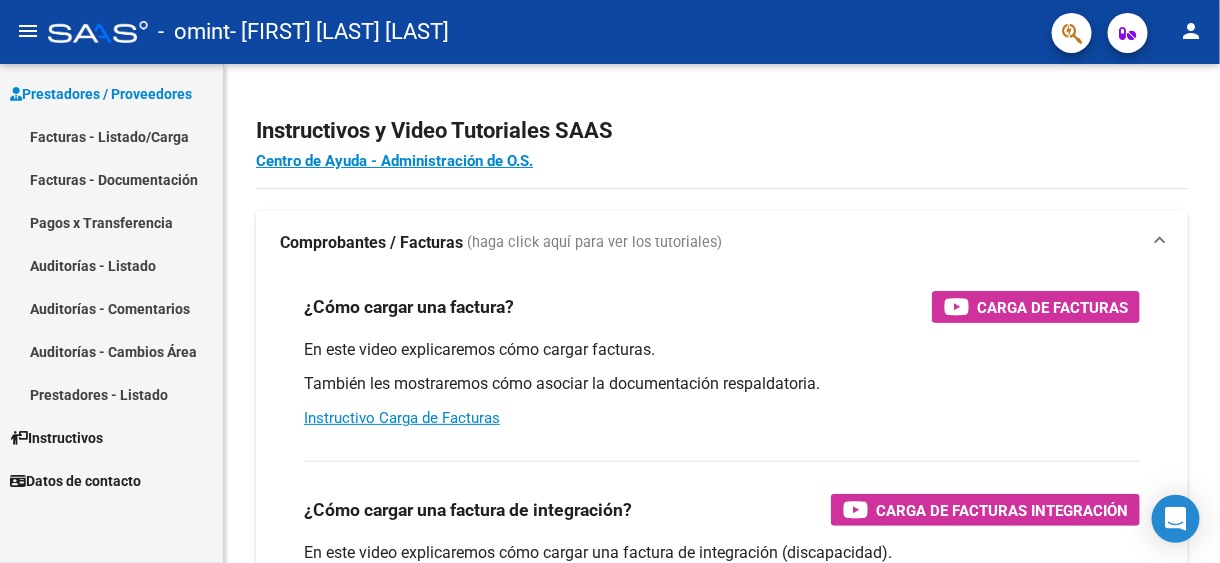 click on "Facturas - Documentación" at bounding box center (111, 179) 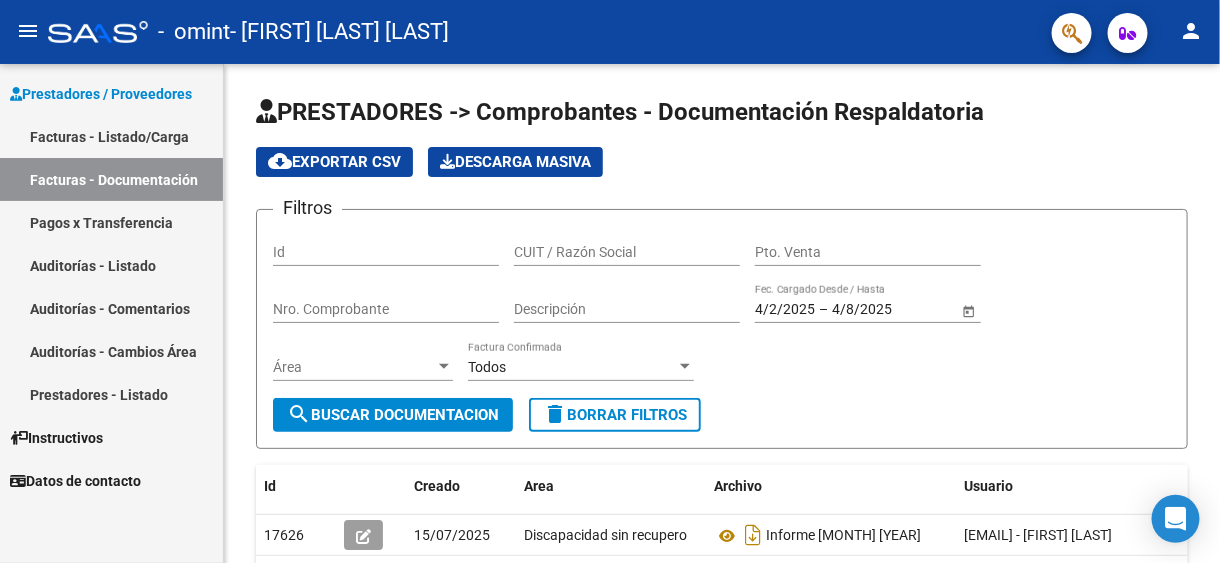 click on "Facturas - Listado/Carga" at bounding box center (111, 136) 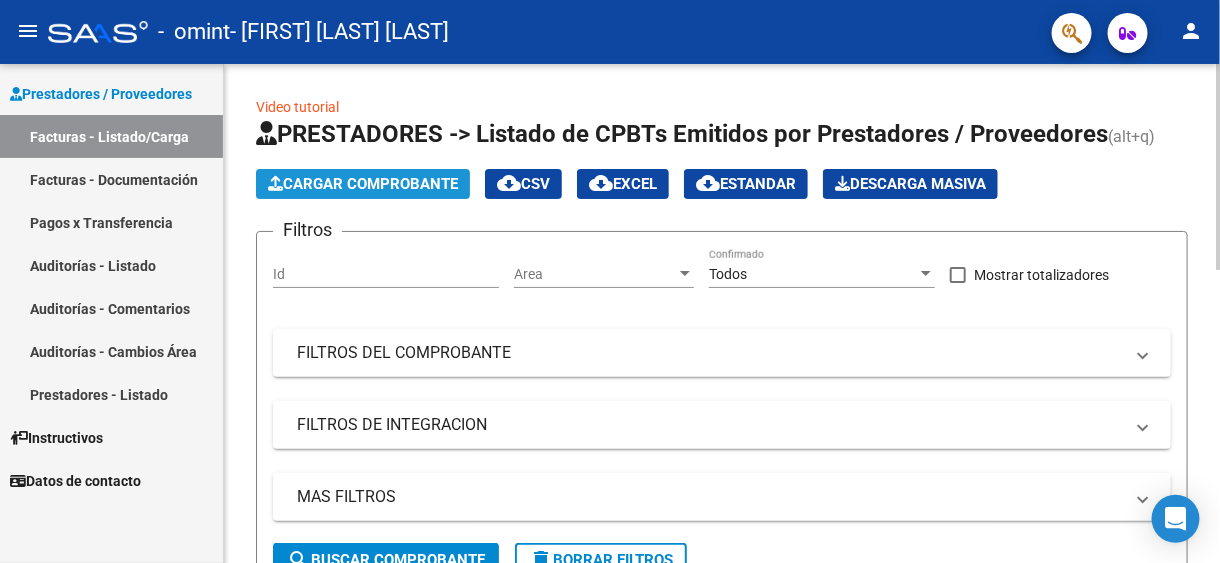 click on "Cargar Comprobante" 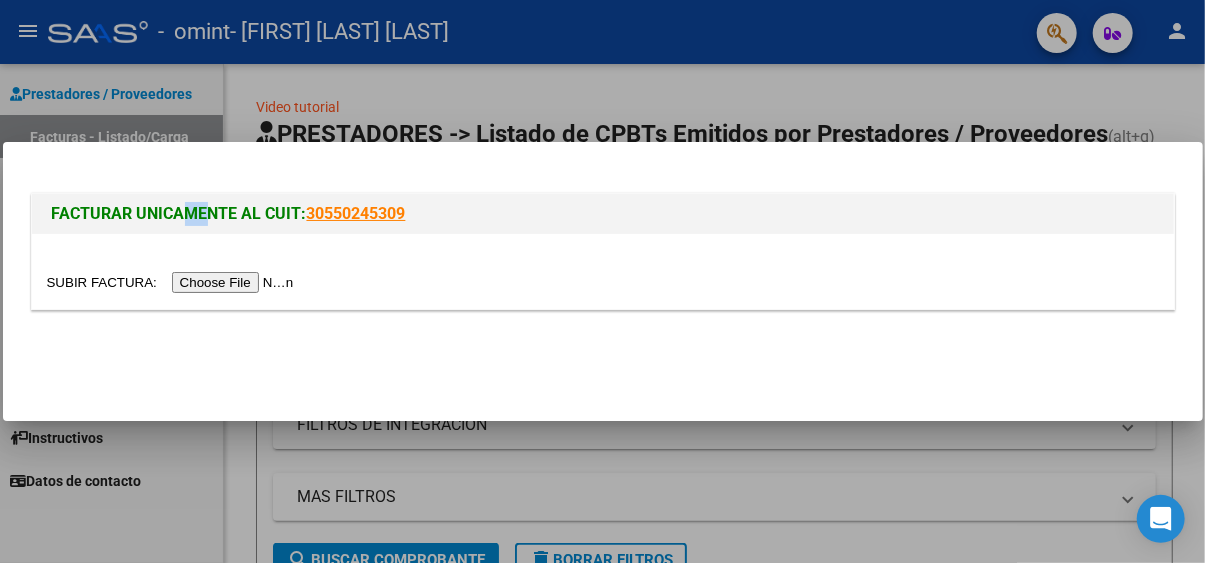 drag, startPoint x: 171, startPoint y: 217, endPoint x: 197, endPoint y: 216, distance: 26.019224 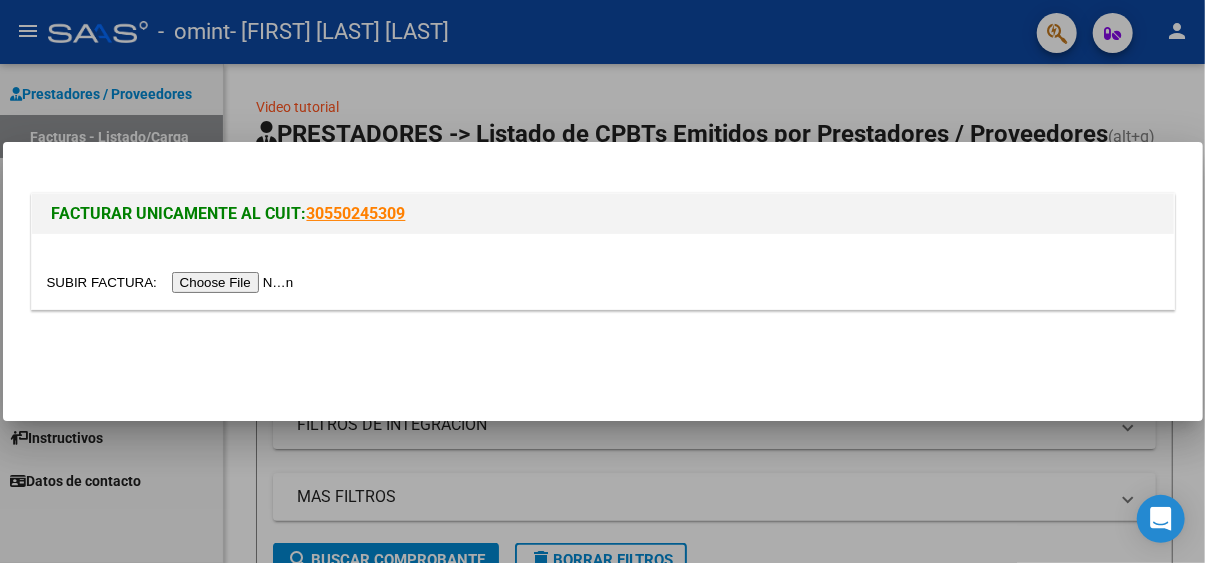 click at bounding box center (602, 281) 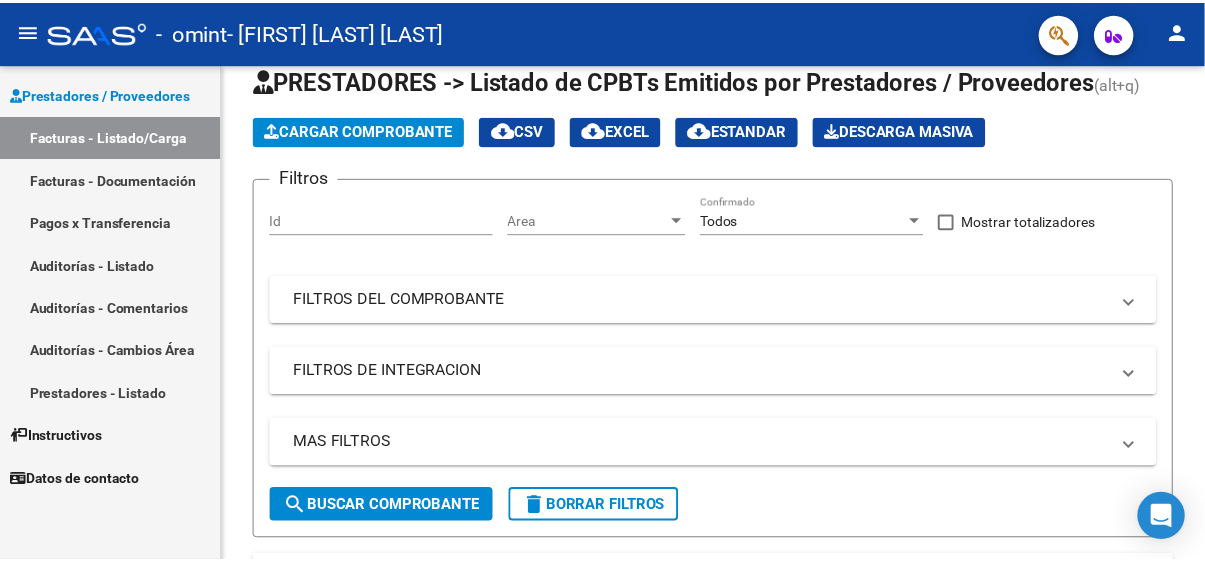 scroll, scrollTop: 0, scrollLeft: 0, axis: both 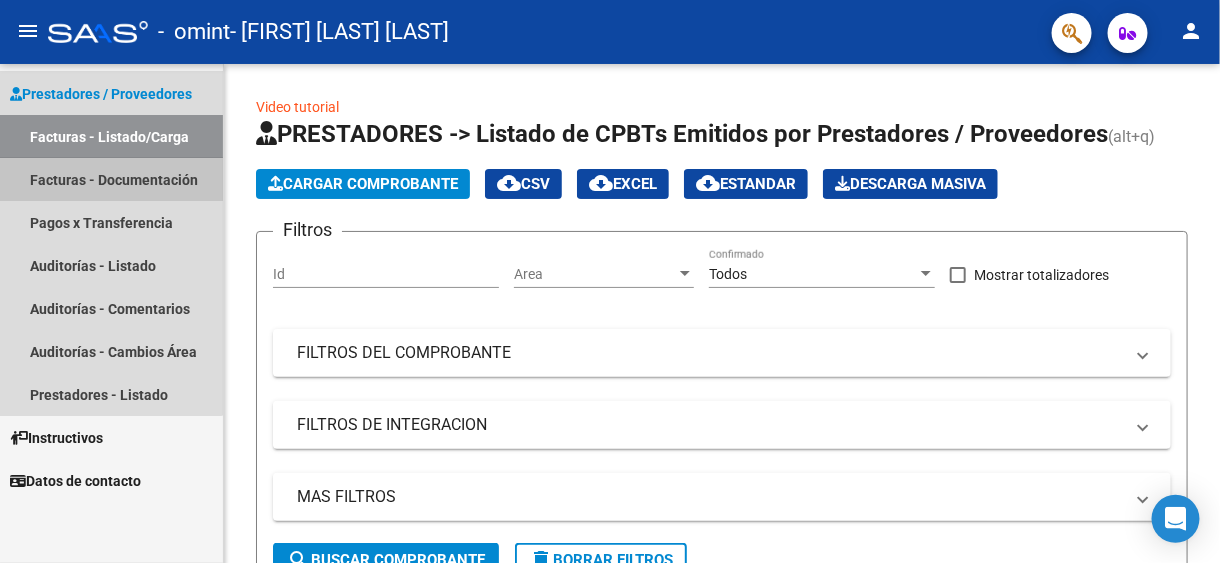 click on "Facturas - Documentación" at bounding box center (111, 179) 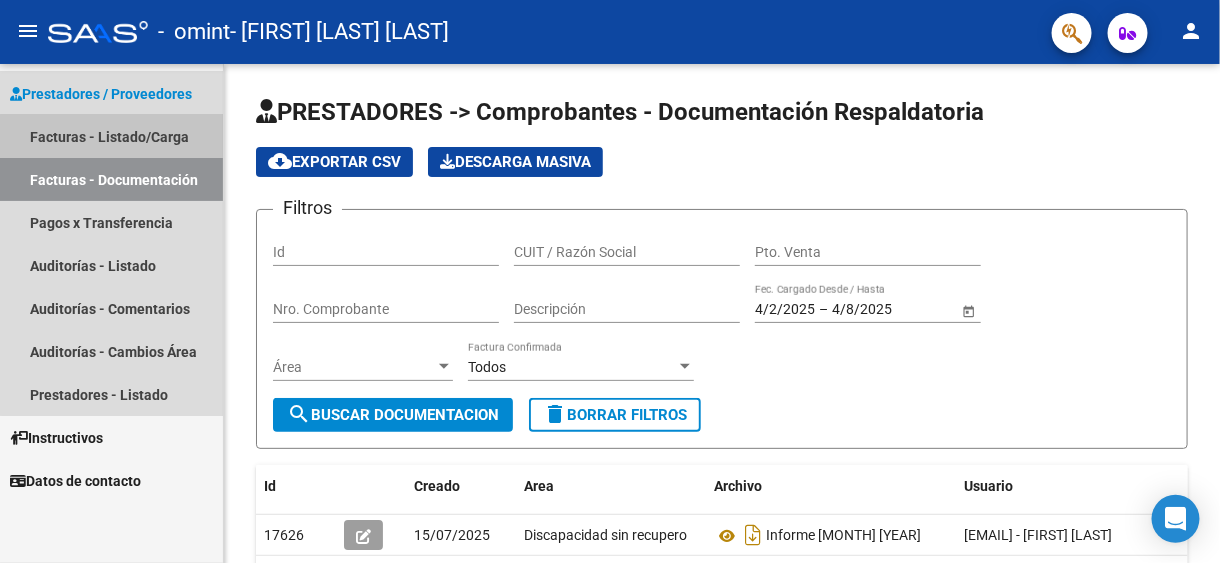 click on "Facturas - Listado/Carga" at bounding box center (111, 136) 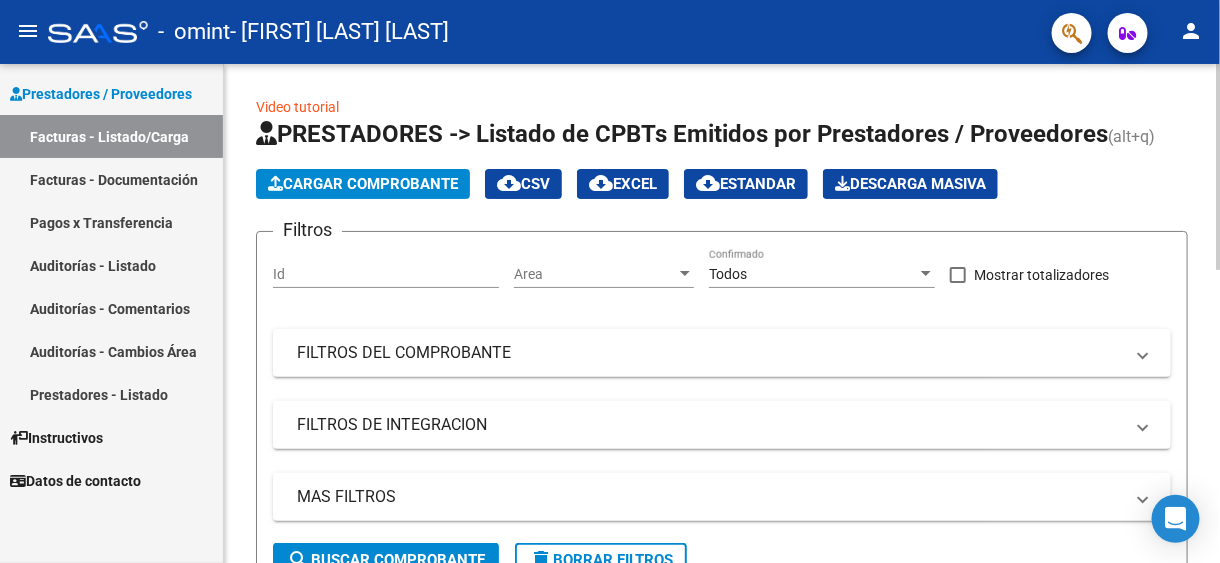 click on "Cargar Comprobante" 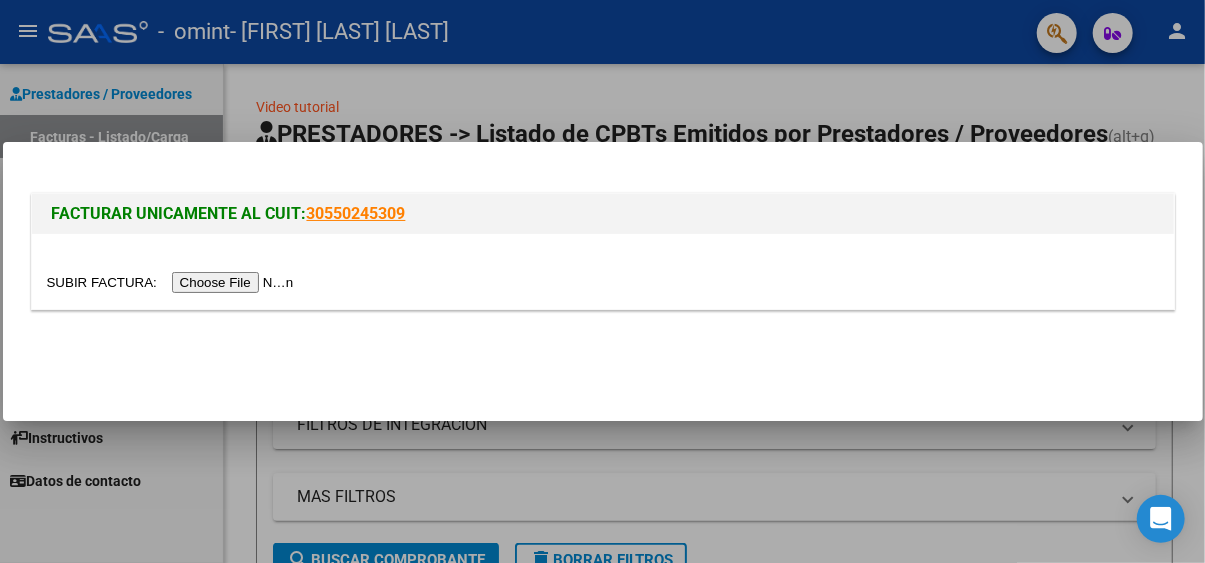 click at bounding box center (173, 282) 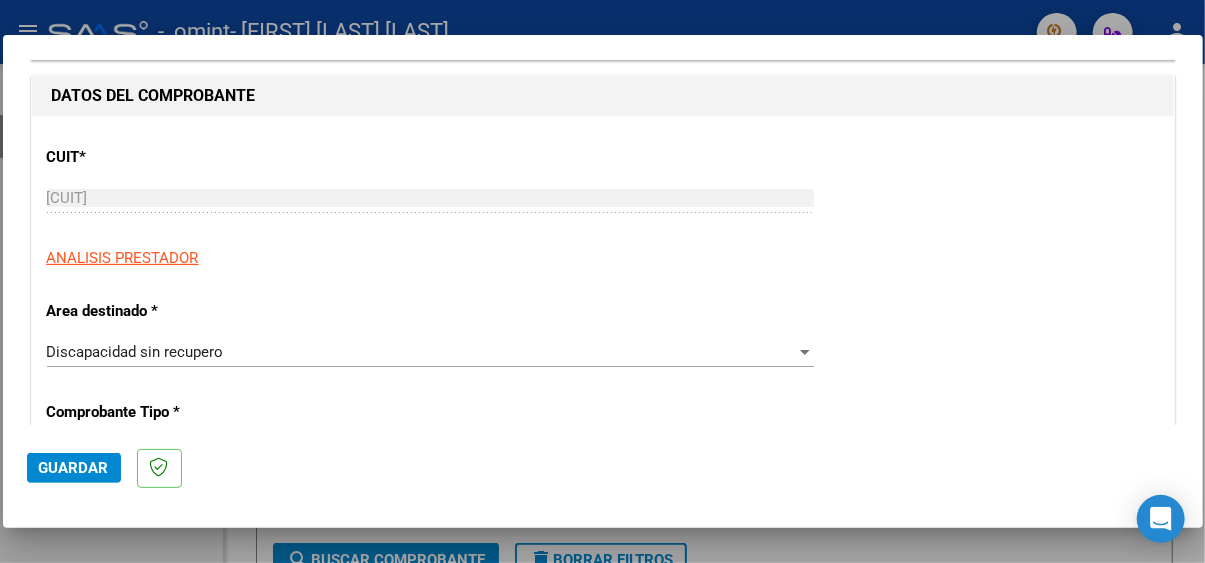scroll, scrollTop: 300, scrollLeft: 0, axis: vertical 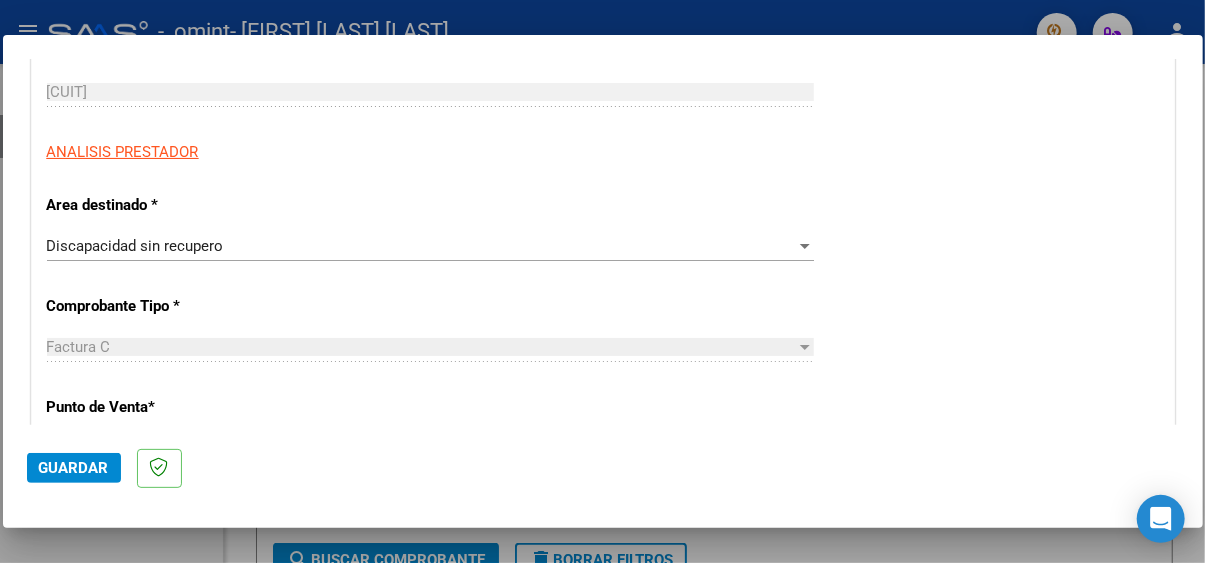 click on "Discapacidad sin recupero" at bounding box center (135, 246) 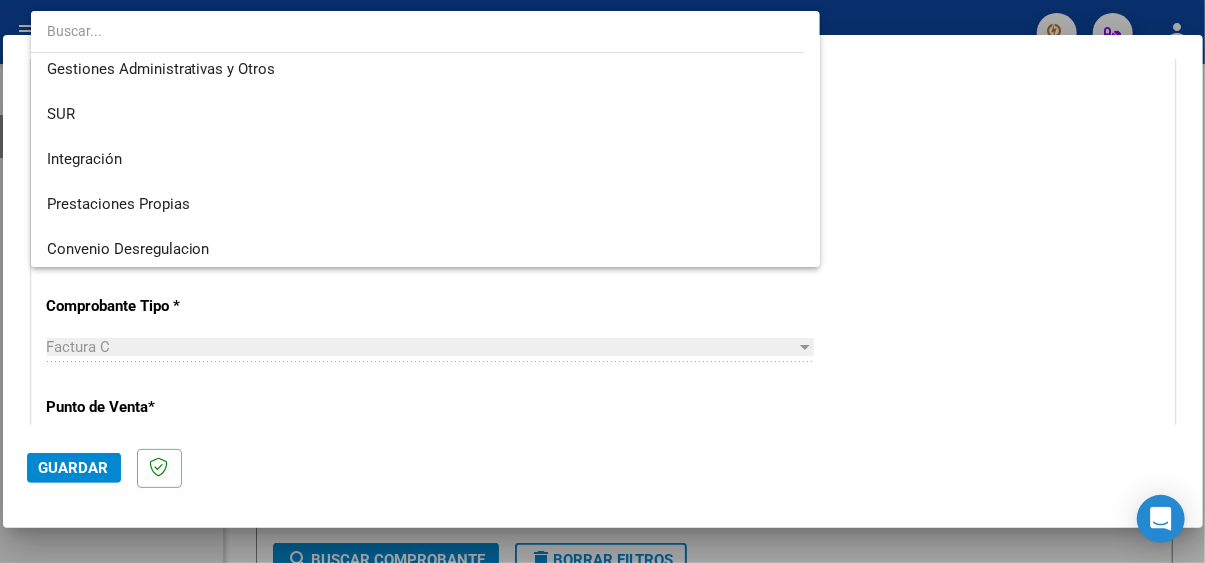 scroll, scrollTop: 0, scrollLeft: 0, axis: both 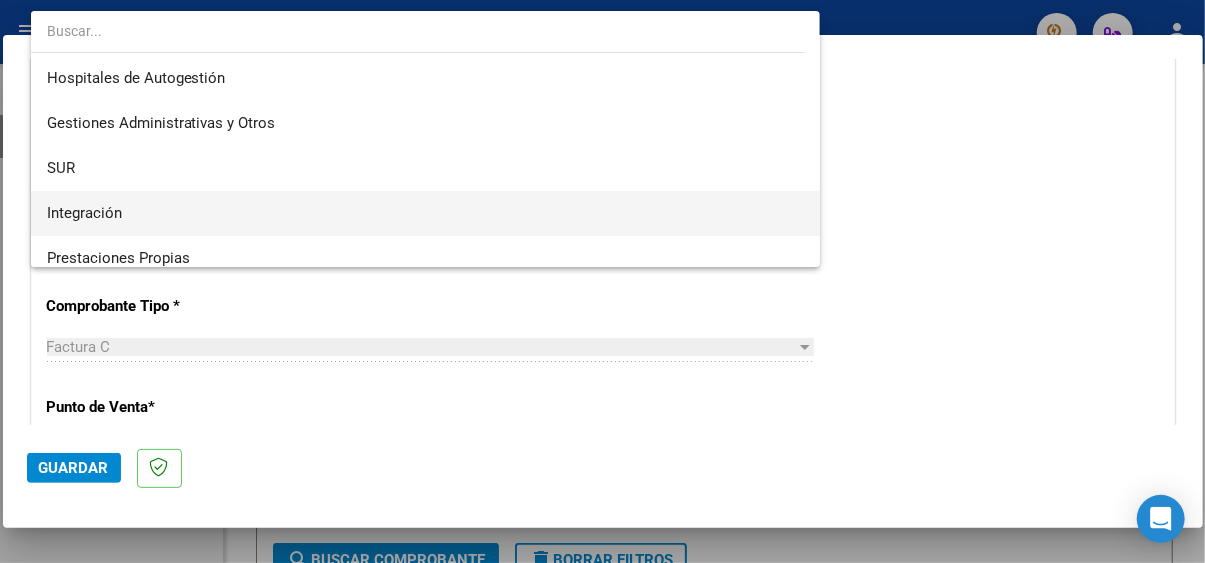 click on "Integración" at bounding box center (425, 213) 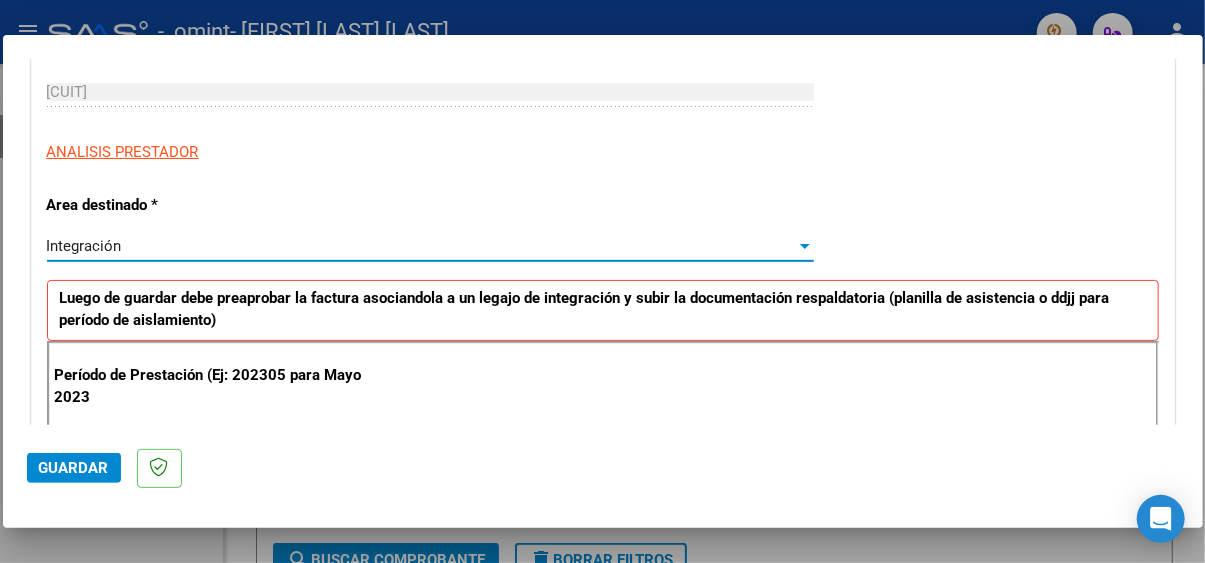click on "Integración" at bounding box center (421, 246) 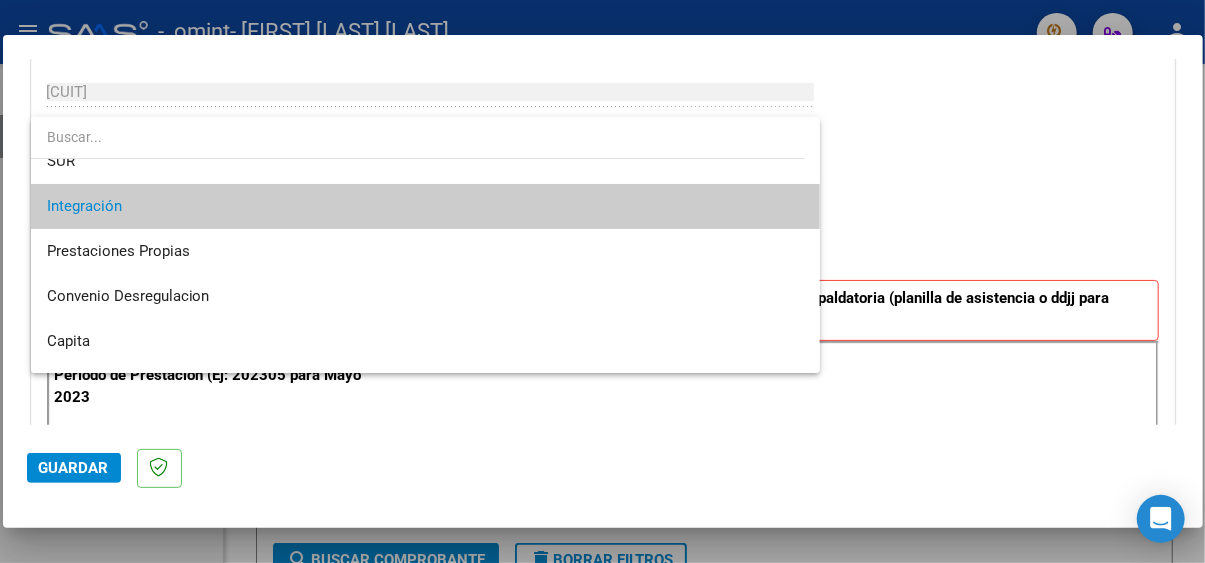 scroll, scrollTop: 149, scrollLeft: 0, axis: vertical 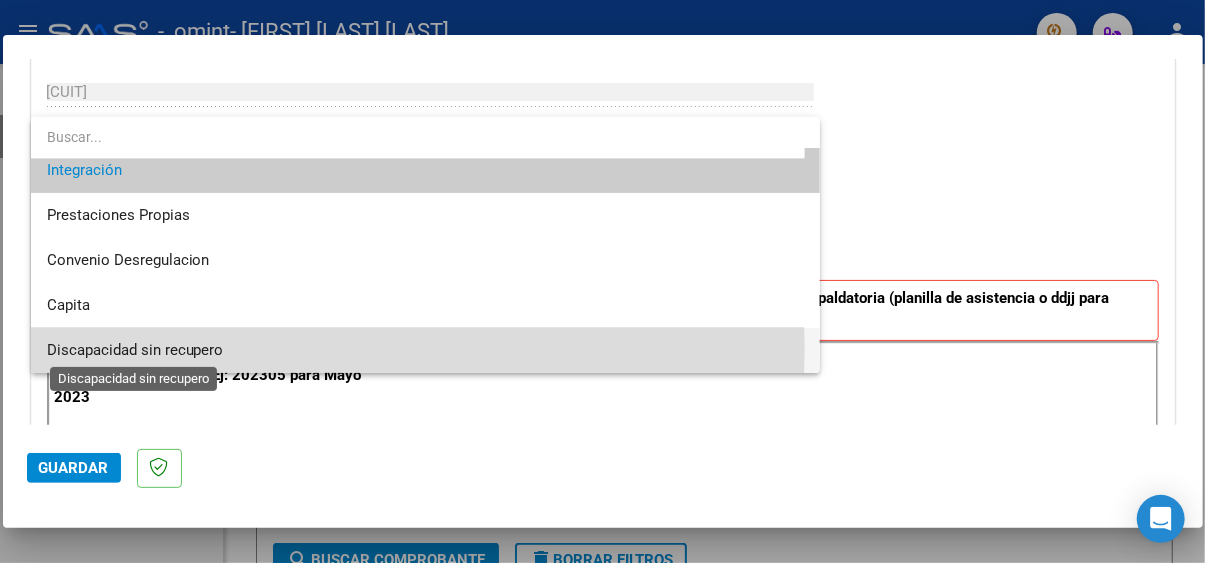 click on "Discapacidad sin recupero" at bounding box center (135, 350) 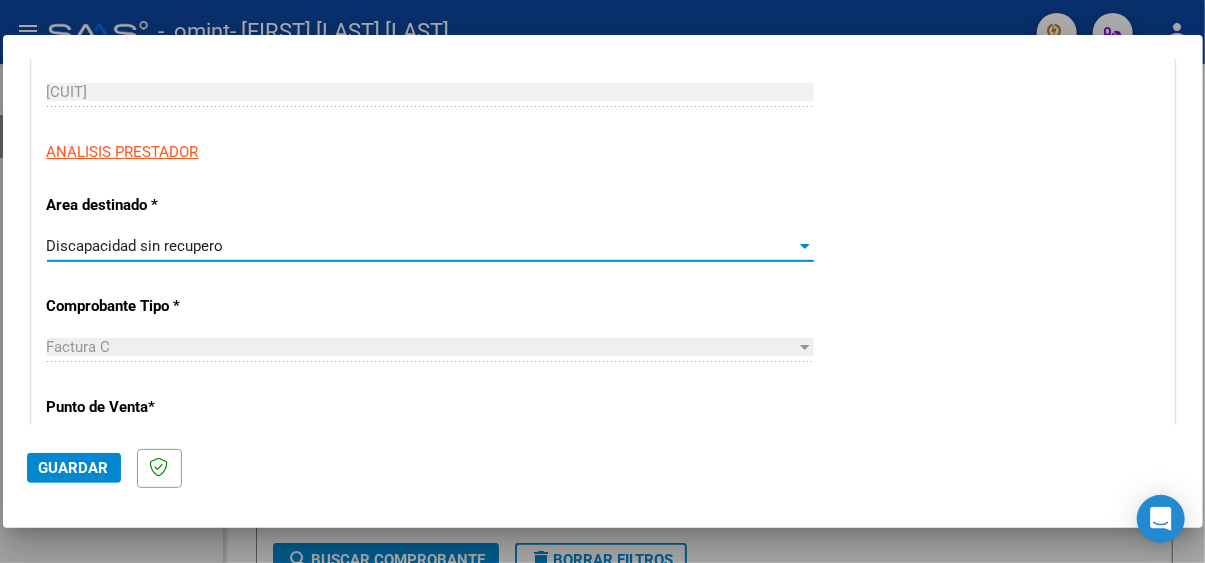 click on "CUIT  *   [CUIT] Ingresar CUIT  ANALISIS PRESTADOR  Area destinado * Discapacidad sin recupero Seleccionar Area  Comprobante Tipo * Factura C Seleccionar Tipo Punto de Venta  *   2 Ingresar el Nro.  Número  *   3144 Ingresar el Nro.  Monto  *   $ 475.830,36 Ingresar el monto  Fecha del Cpbt.  *   [YEAR]-[MONTH]-[DAY] Ingresar la fecha  CAE / CAEA (no ingrese CAI)    [CAE] Ingresar el CAE o CAEA (no ingrese CAI)  Fecha de Vencimiento    Ingresar la fecha  Ref. Externa    Ingresar la ref.  N° Liquidación    Ingresar el N° Liquidación" at bounding box center [603, 643] 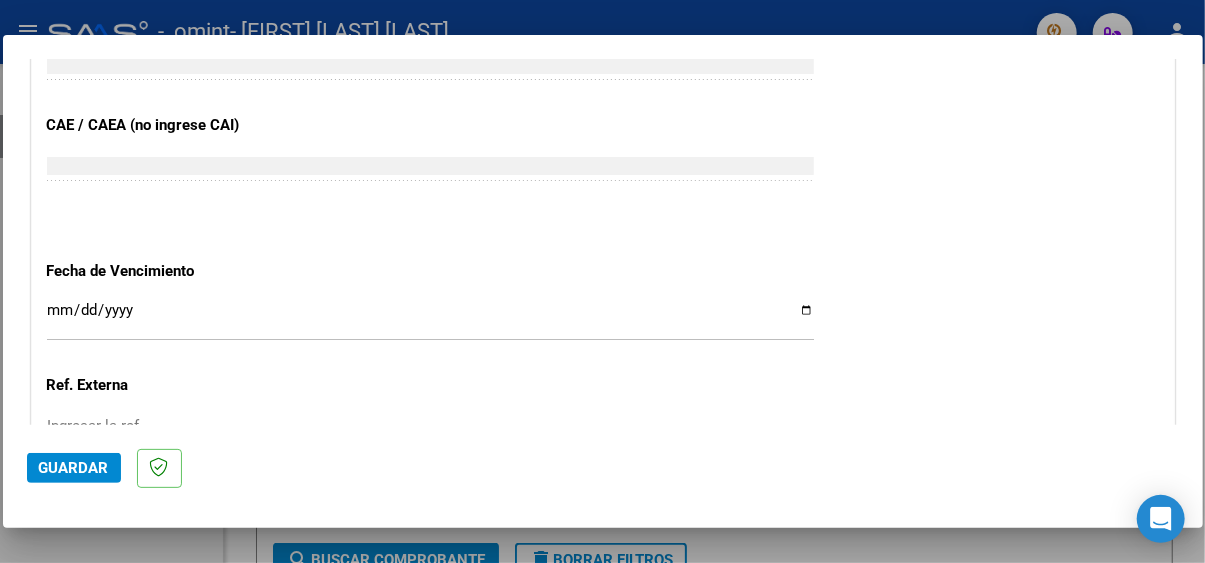 scroll, scrollTop: 1100, scrollLeft: 0, axis: vertical 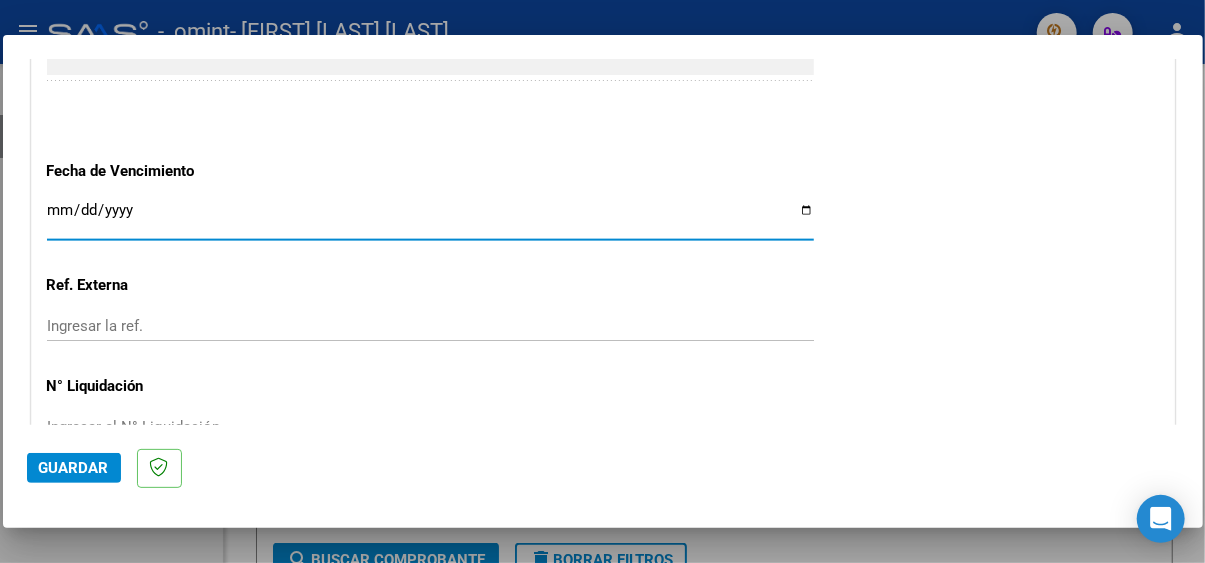 click on "Ingresar la fecha" at bounding box center (430, 218) 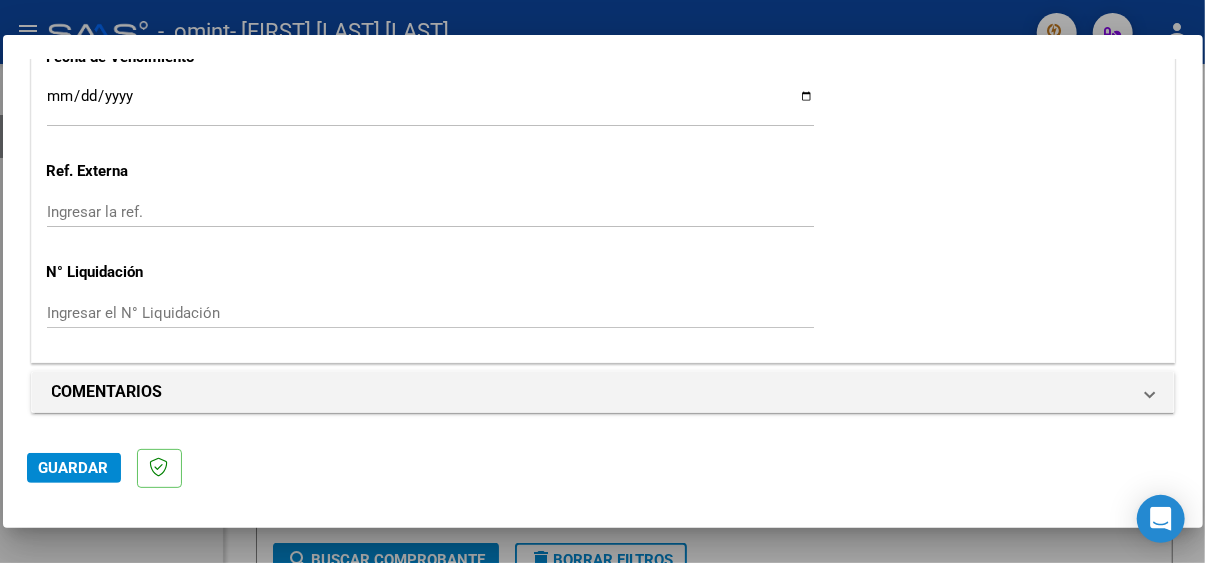 scroll, scrollTop: 1215, scrollLeft: 0, axis: vertical 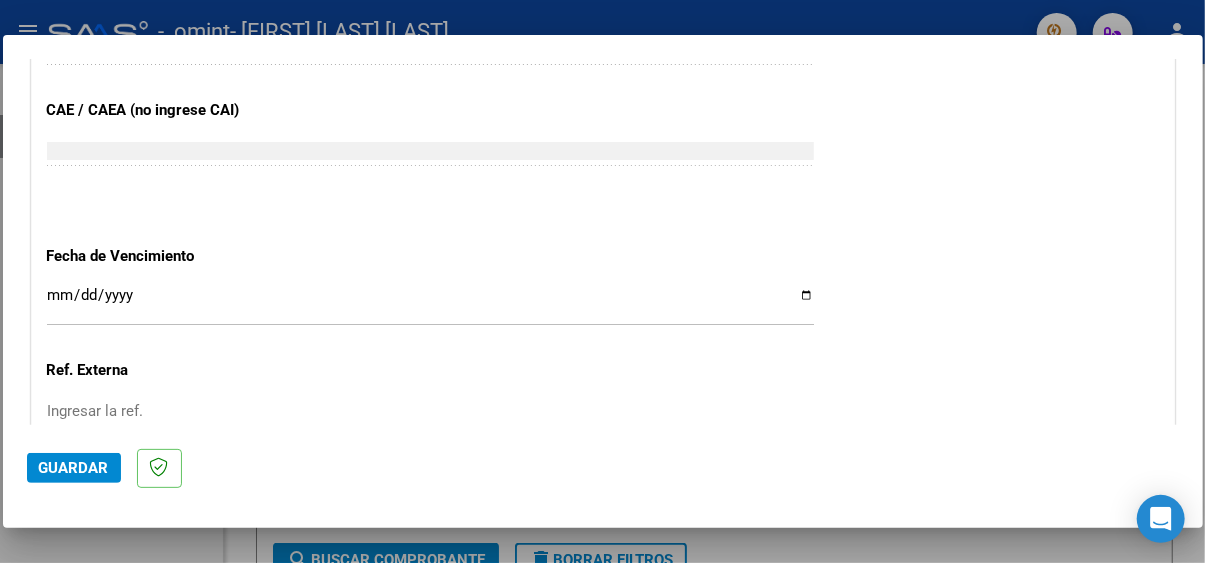 click on "Ingresar la ref." 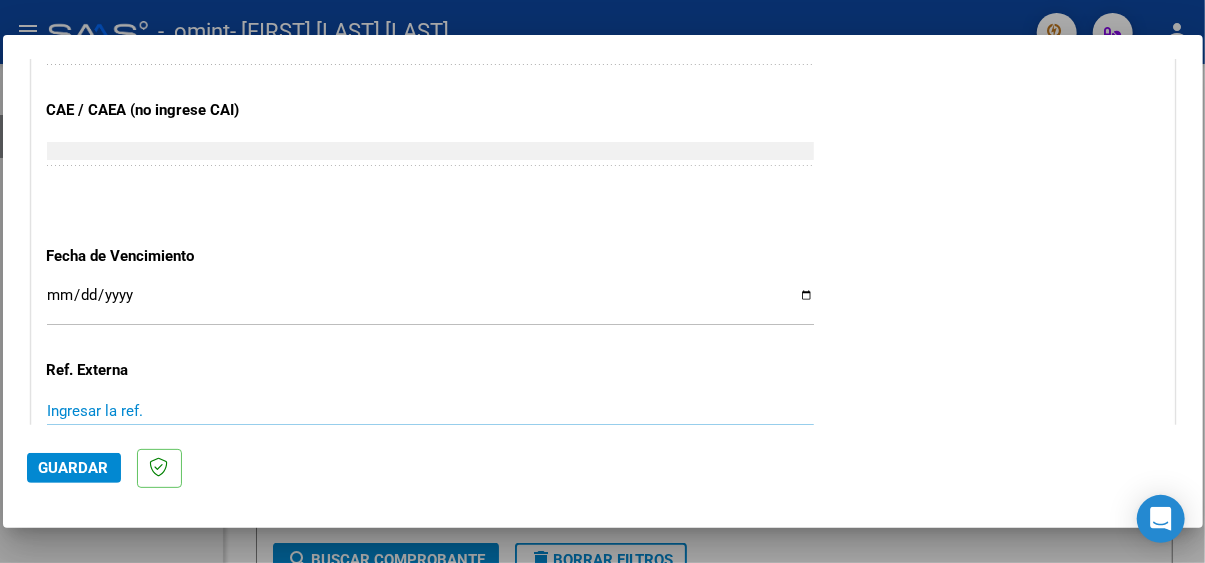 click on "Ingresar la ref." at bounding box center (430, 411) 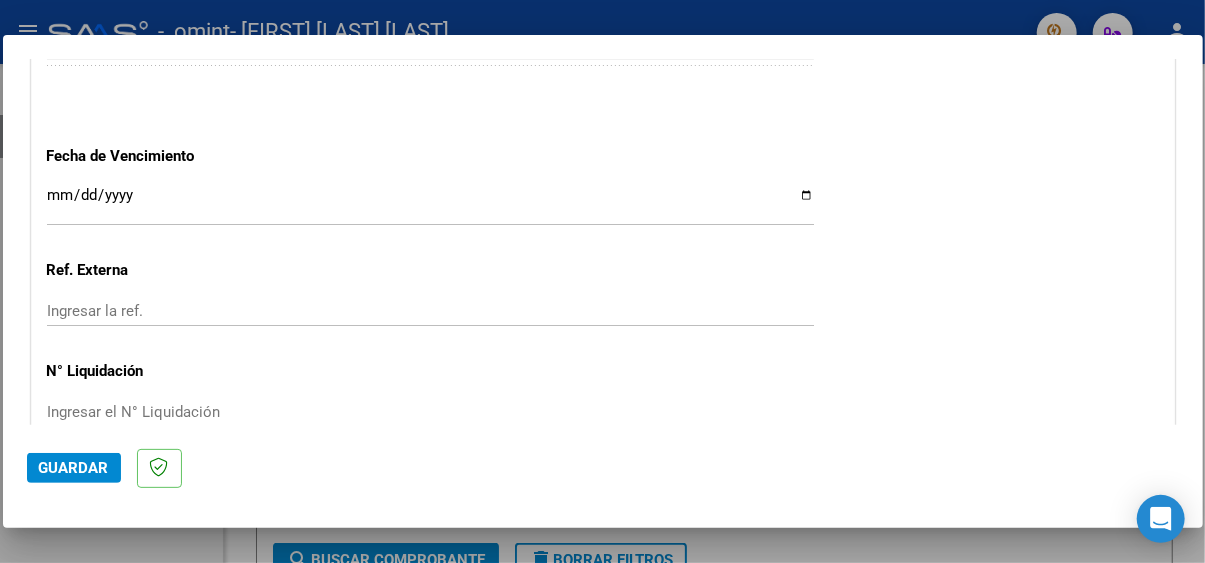 scroll, scrollTop: 1215, scrollLeft: 0, axis: vertical 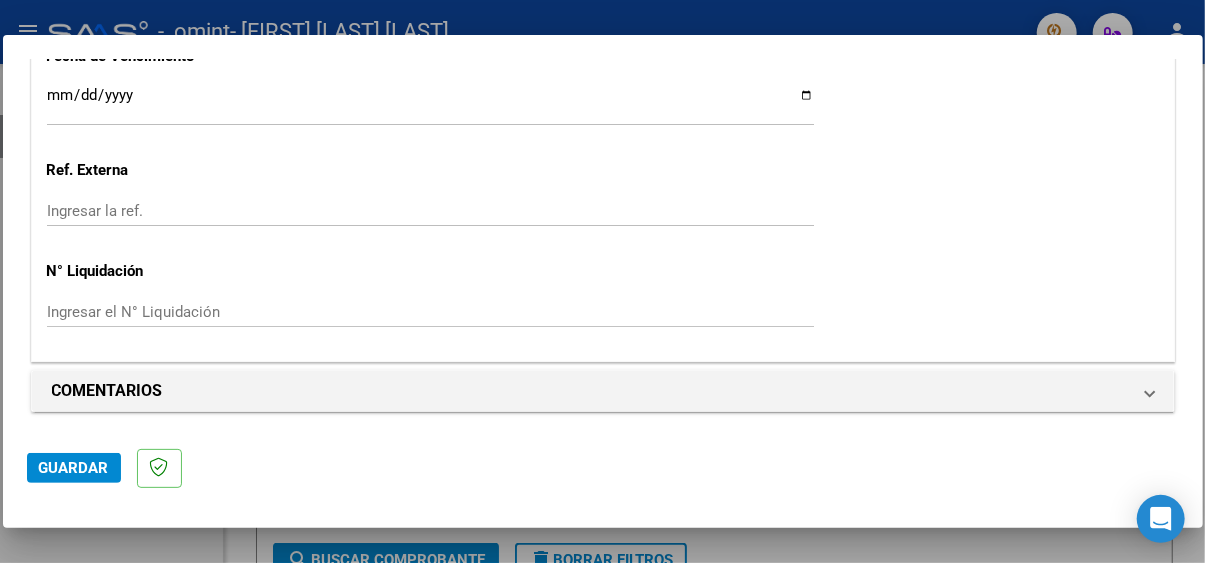click on "CUIT  *   [CUIT] Ingresar CUIT  ANALISIS PRESTADOR  Area destinado * Discapacidad sin recupero Seleccionar Area  Comprobante Tipo * Factura C Seleccionar Tipo Punto de Venta  *   2 Ingresar el Nro.  Número  *   3144 Ingresar el Nro.  Monto  *   $ 475.830,36 Ingresar el monto  Fecha del Cpbt.  *   [YEAR]-[MONTH]-[DAY] Ingresar la fecha  CAE / CAEA (no ingrese CAI)    [CAE] Ingresar el CAE o CAEA (no ingrese CAI)  Fecha de Vencimiento    [YEAR]-[MONTH]-[DAY] Ingresar la fecha  Ref. Externa    Ingresar la ref.  N° Liquidación    Ingresar el N° Liquidación" at bounding box center (603, -272) 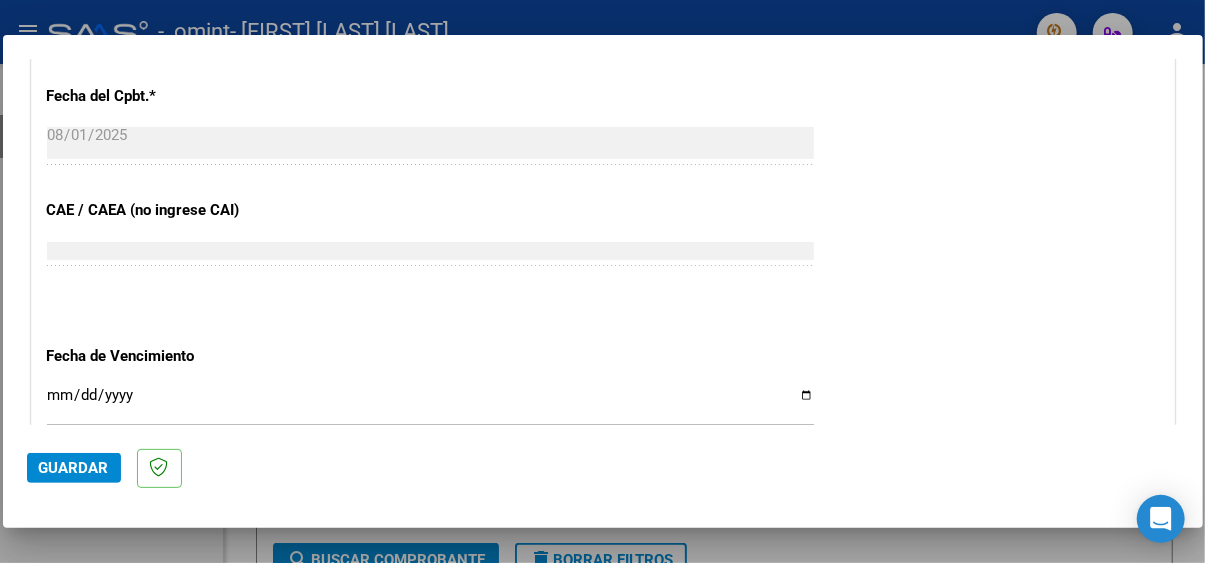 scroll, scrollTop: 1215, scrollLeft: 0, axis: vertical 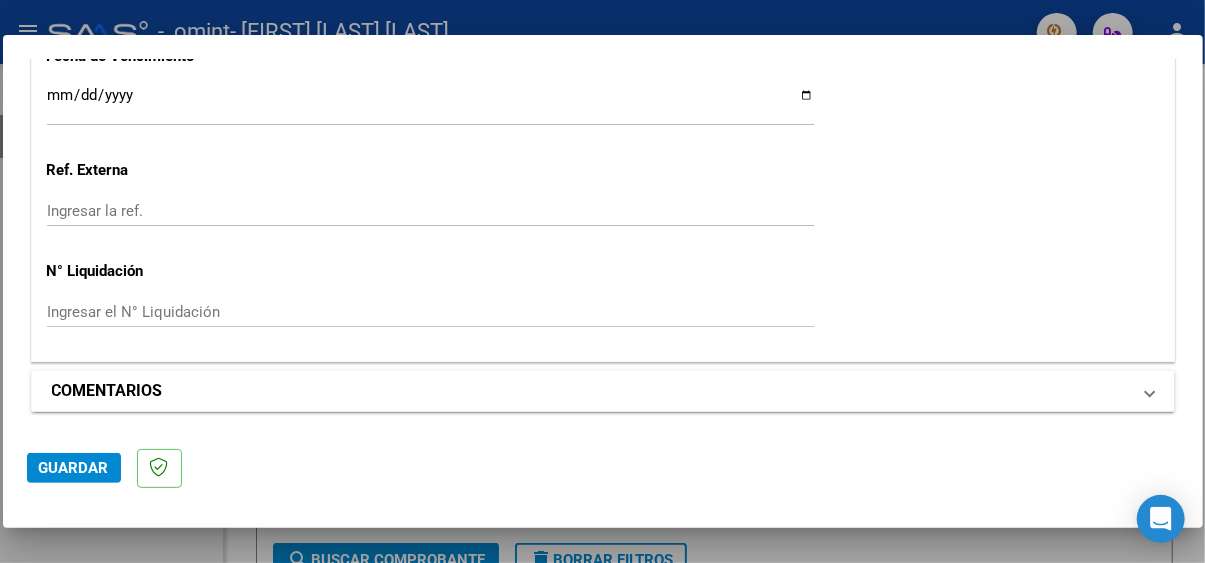click at bounding box center (1150, 391) 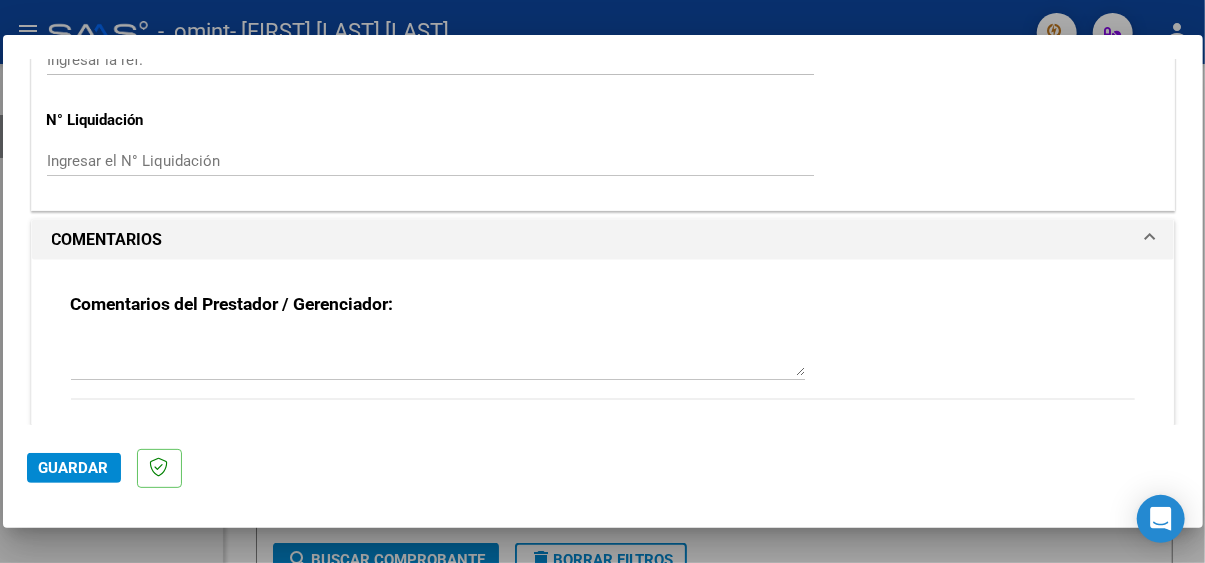 scroll, scrollTop: 1407, scrollLeft: 0, axis: vertical 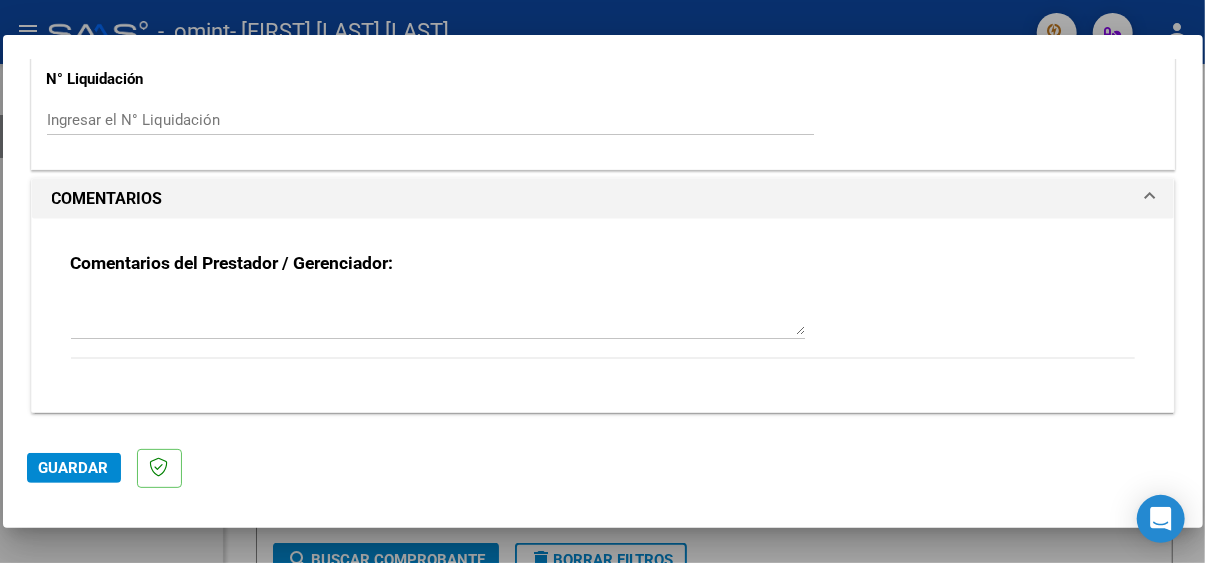 click on "COMENTARIOS" at bounding box center (603, 199) 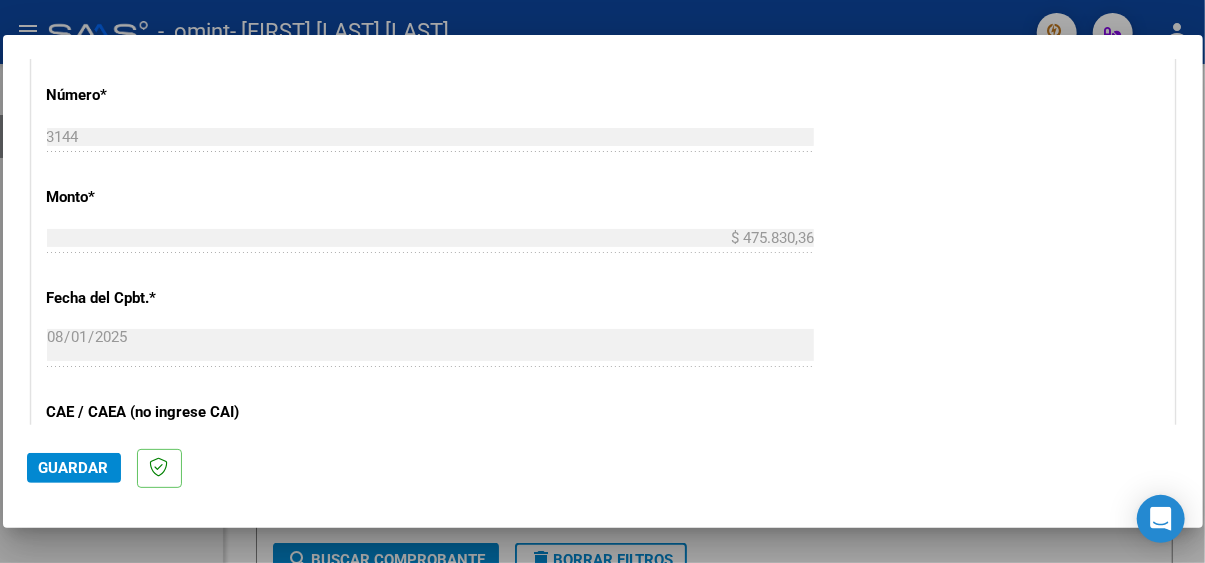 scroll, scrollTop: 715, scrollLeft: 0, axis: vertical 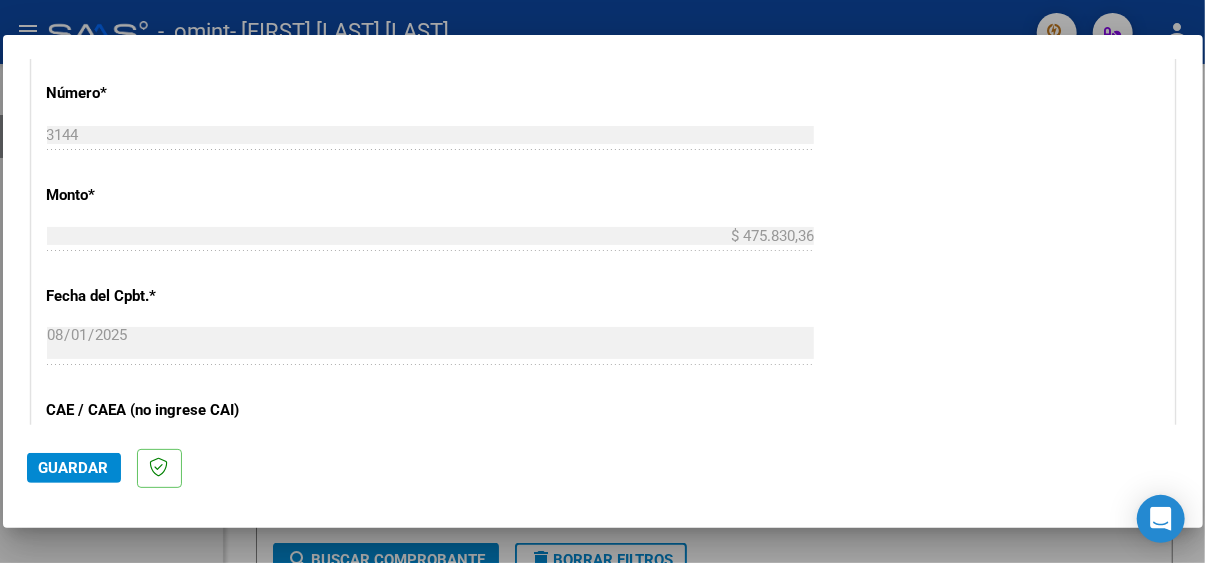 click on "Guardar" 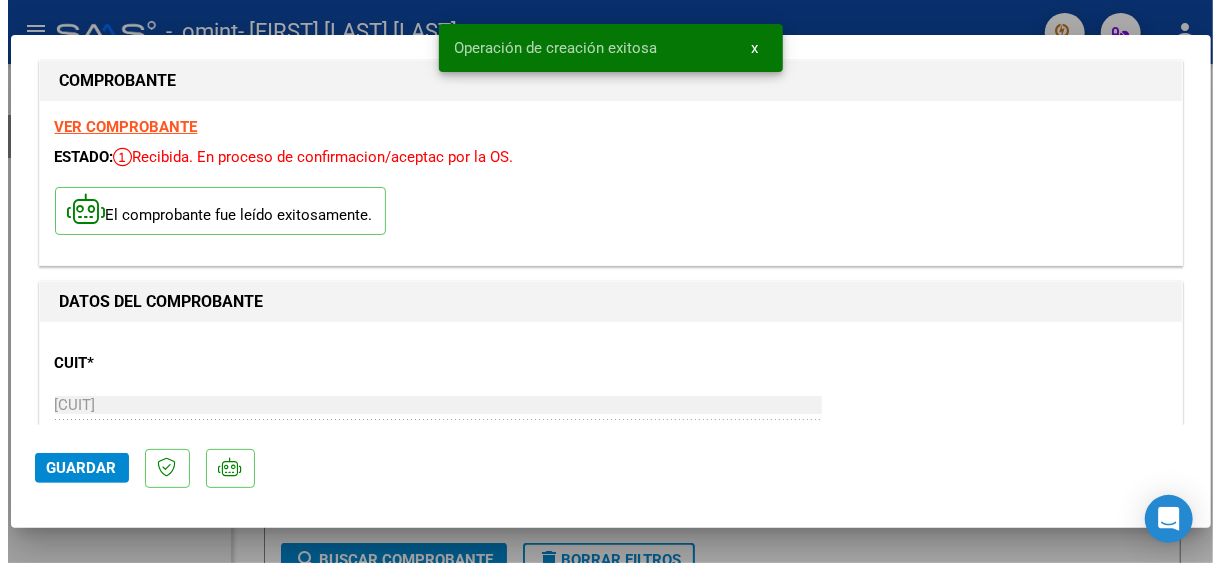scroll, scrollTop: 0, scrollLeft: 0, axis: both 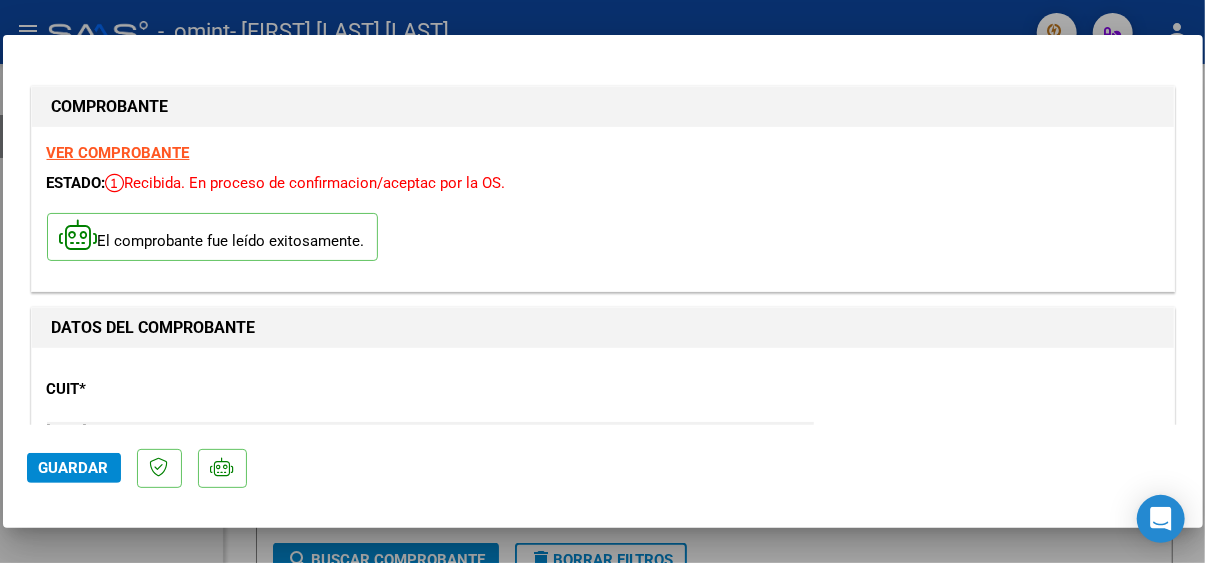 click on "VER COMPROBANTE" at bounding box center [118, 153] 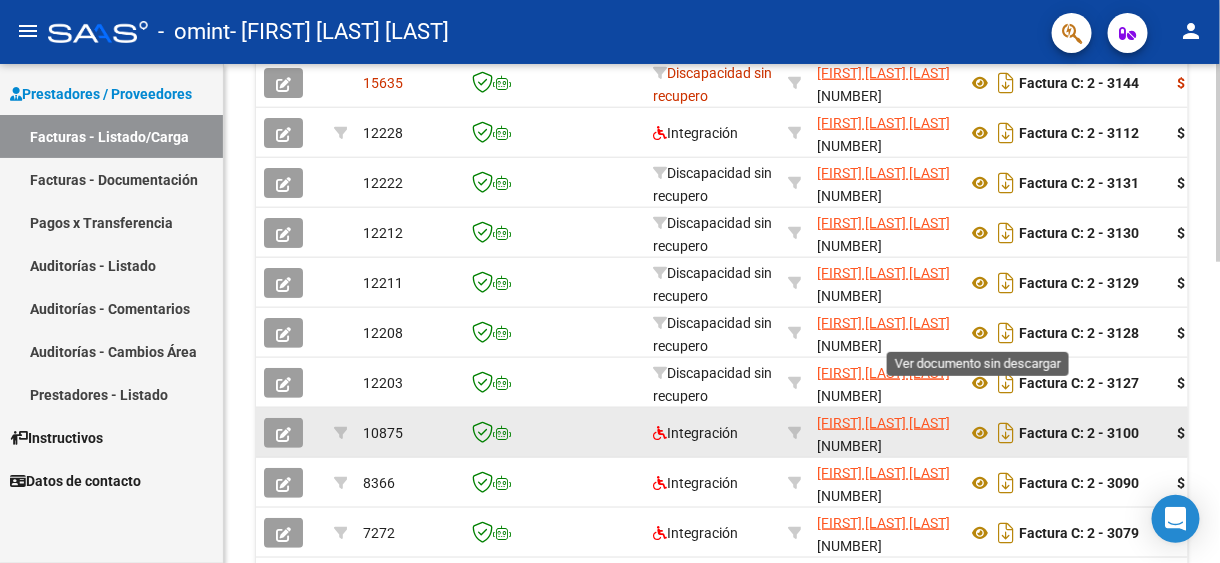 scroll, scrollTop: 700, scrollLeft: 0, axis: vertical 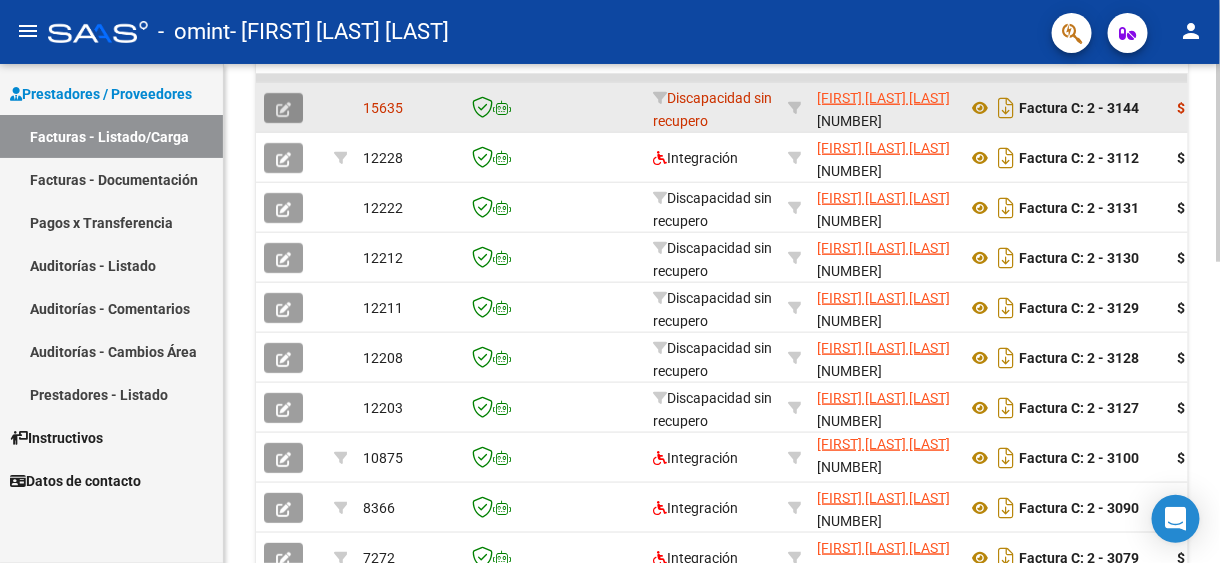 click 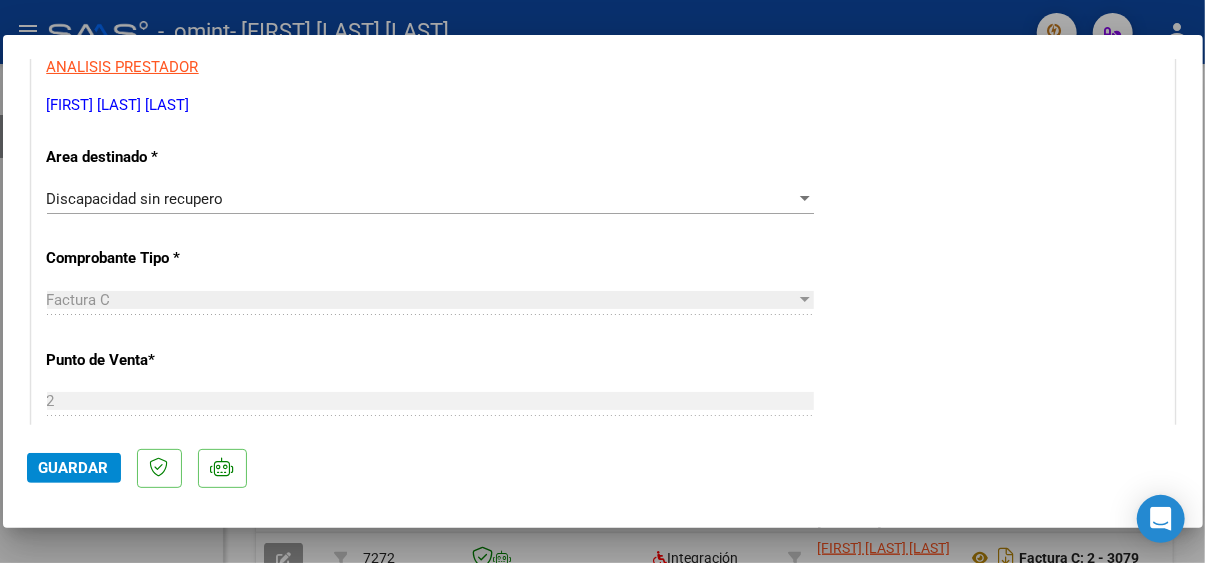 scroll, scrollTop: 300, scrollLeft: 0, axis: vertical 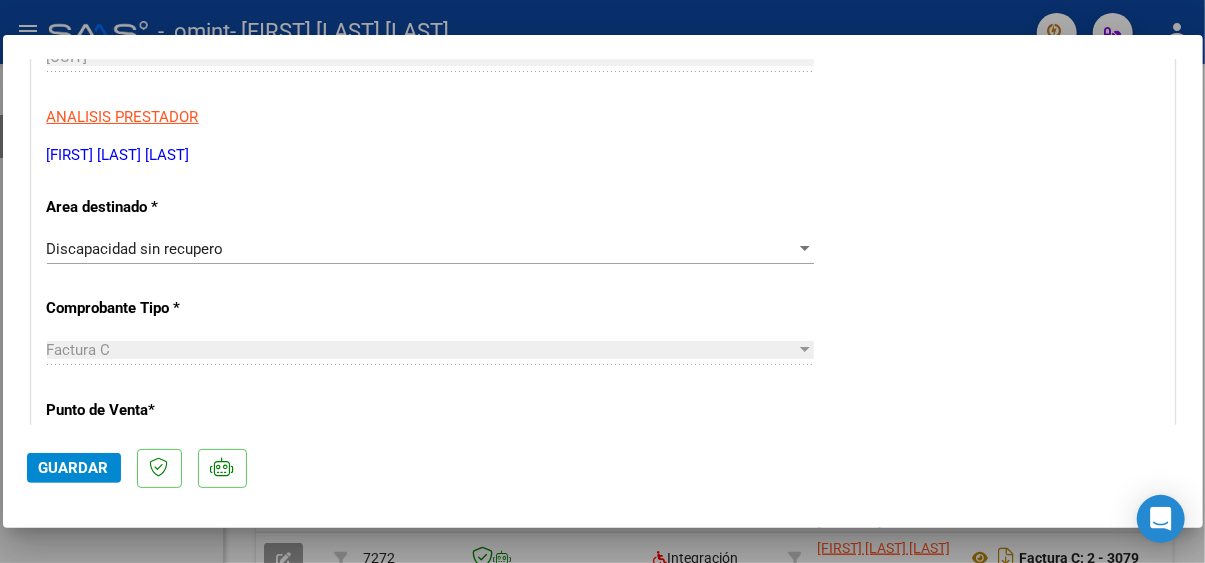 click at bounding box center (805, 249) 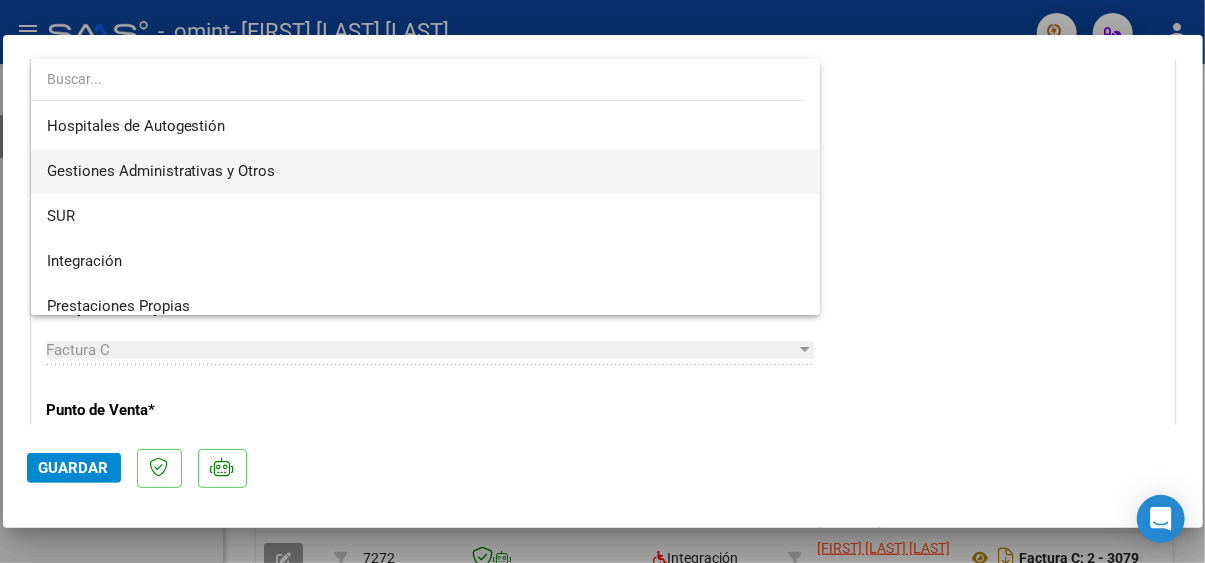 scroll, scrollTop: 0, scrollLeft: 0, axis: both 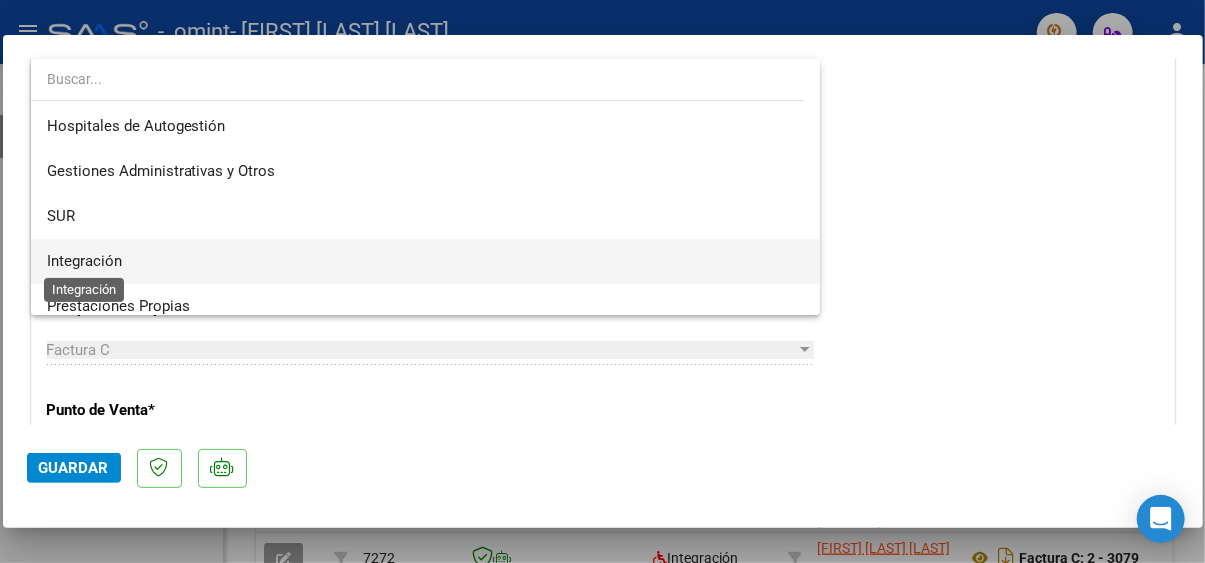 click on "Integración" at bounding box center (84, 261) 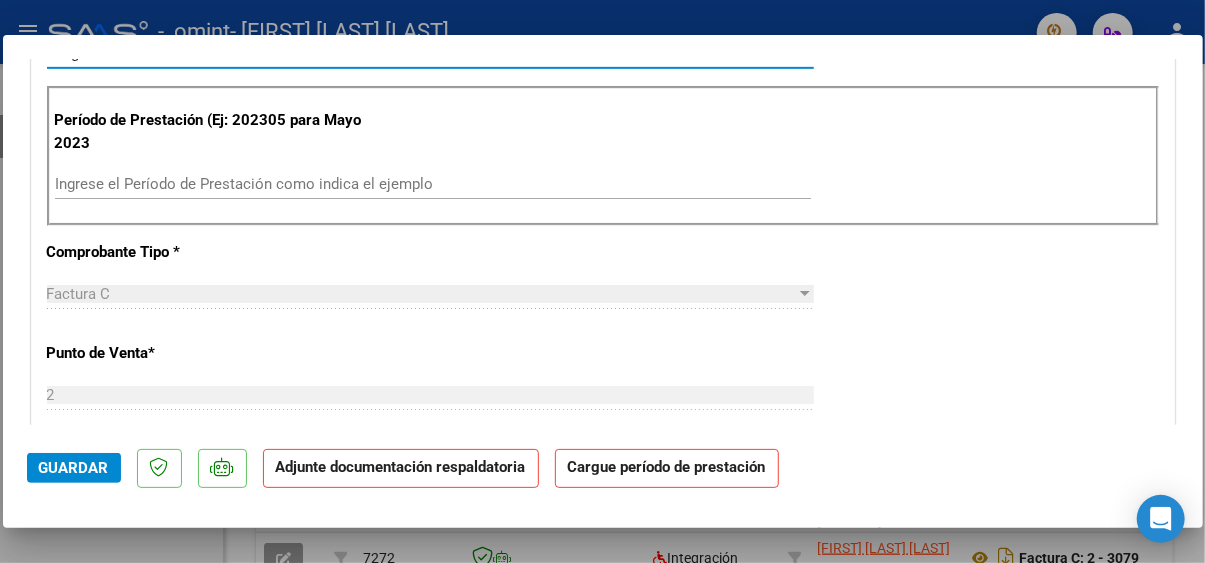 scroll, scrollTop: 500, scrollLeft: 0, axis: vertical 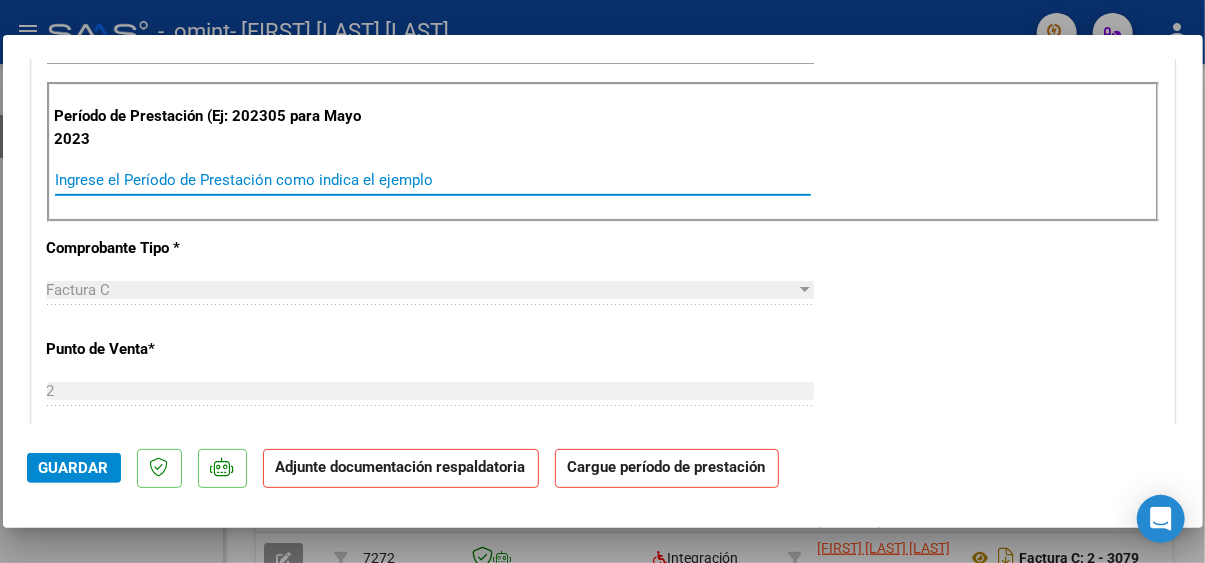 click on "Ingrese el Período de Prestación como indica el ejemplo" at bounding box center [433, 180] 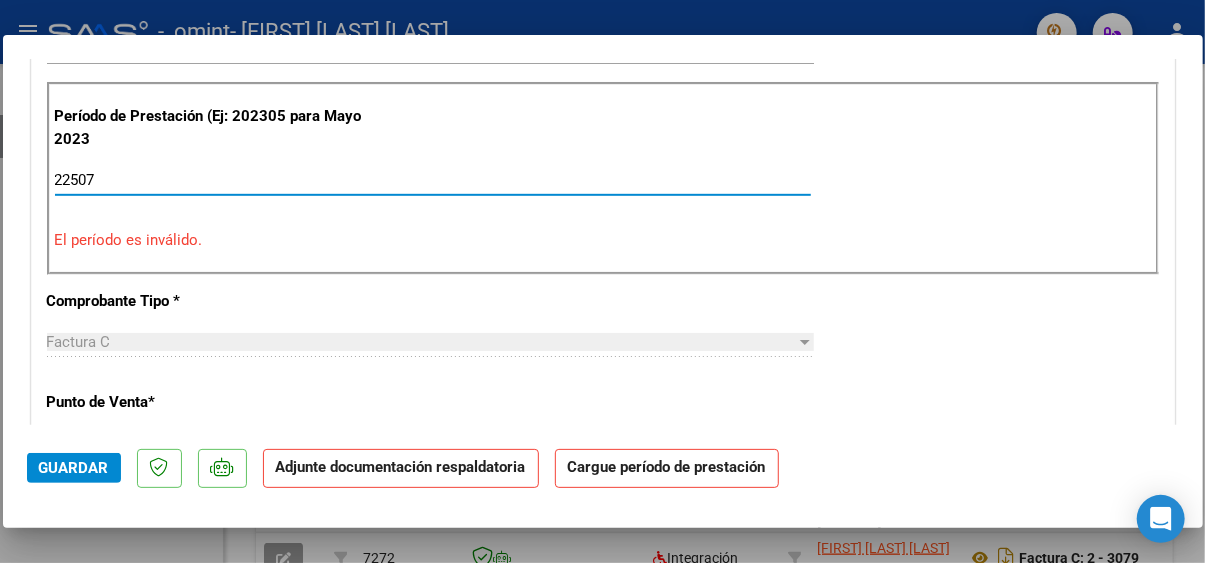 click on "22507" at bounding box center (433, 180) 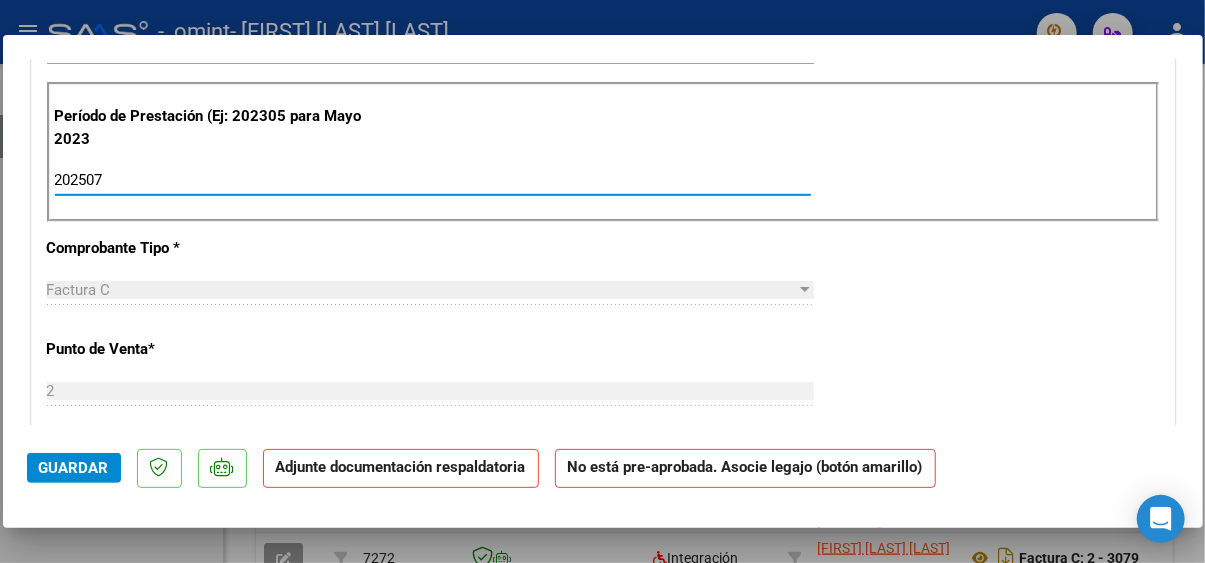 type on "202507" 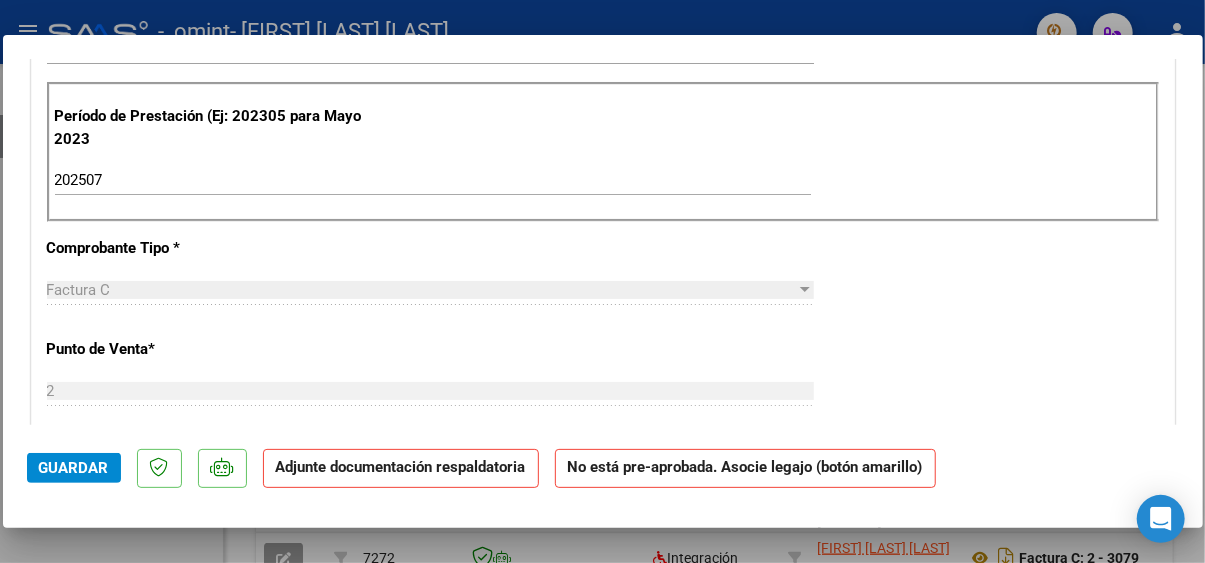 click on "Período de Prestación (Ej: 202305 para Mayo 2023    202507 Ingrese el Período de Prestación como indica el ejemplo" at bounding box center [603, 152] 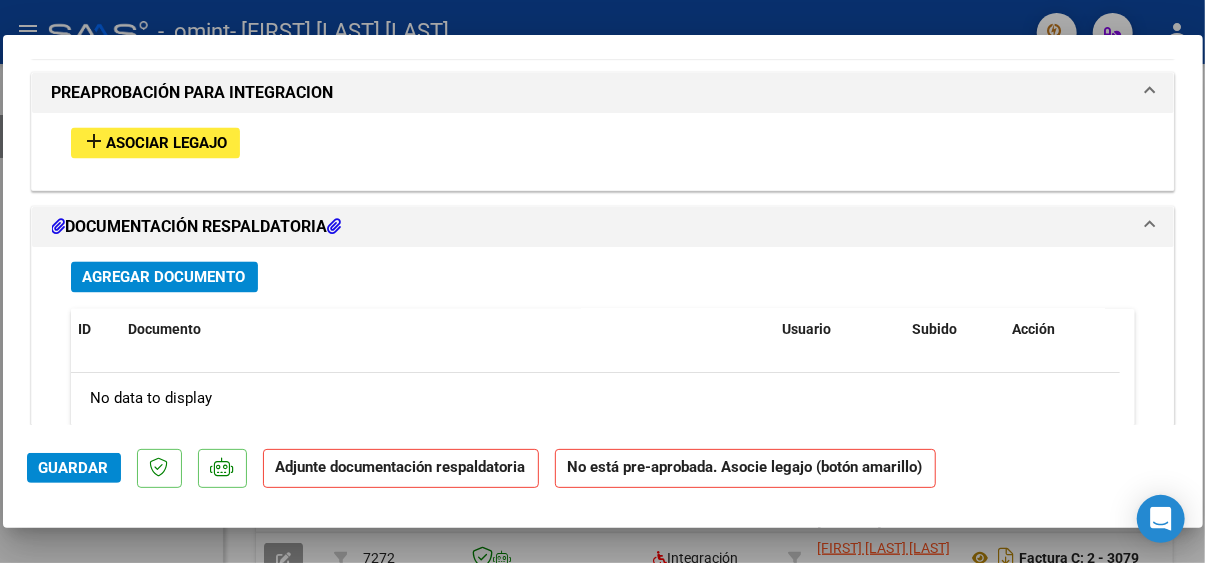 scroll, scrollTop: 1700, scrollLeft: 0, axis: vertical 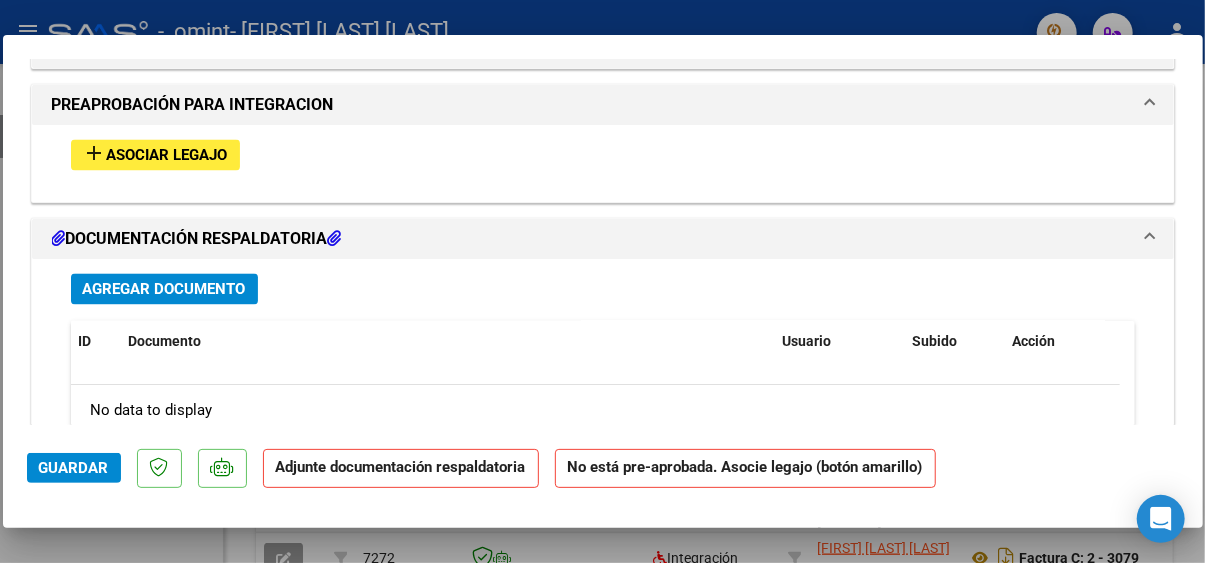 click on "add Asociar Legajo" at bounding box center (155, 155) 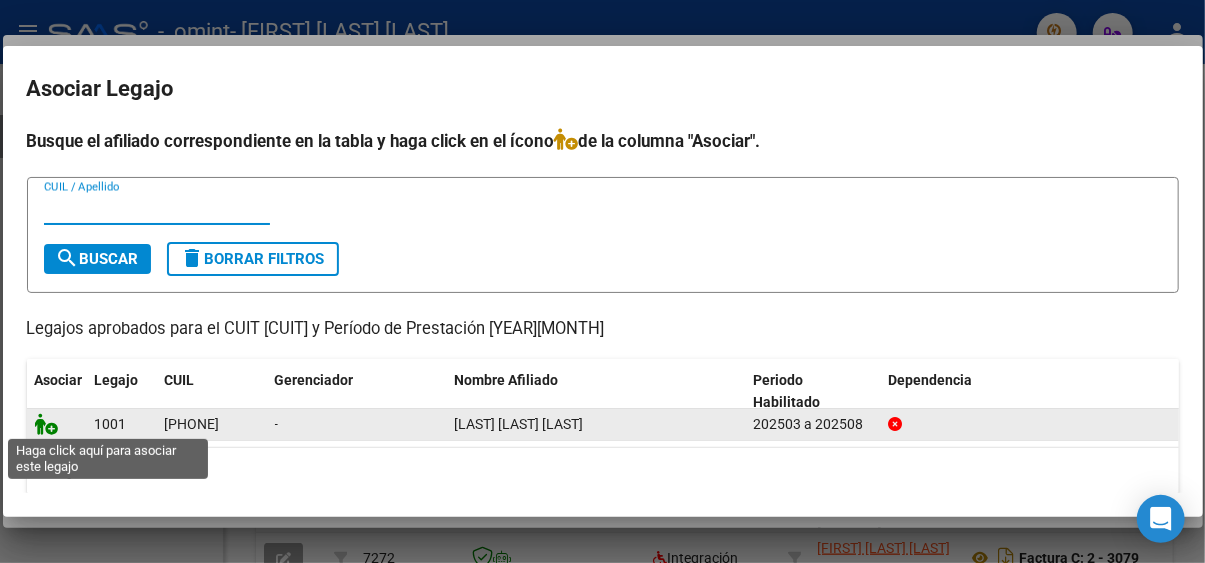 click 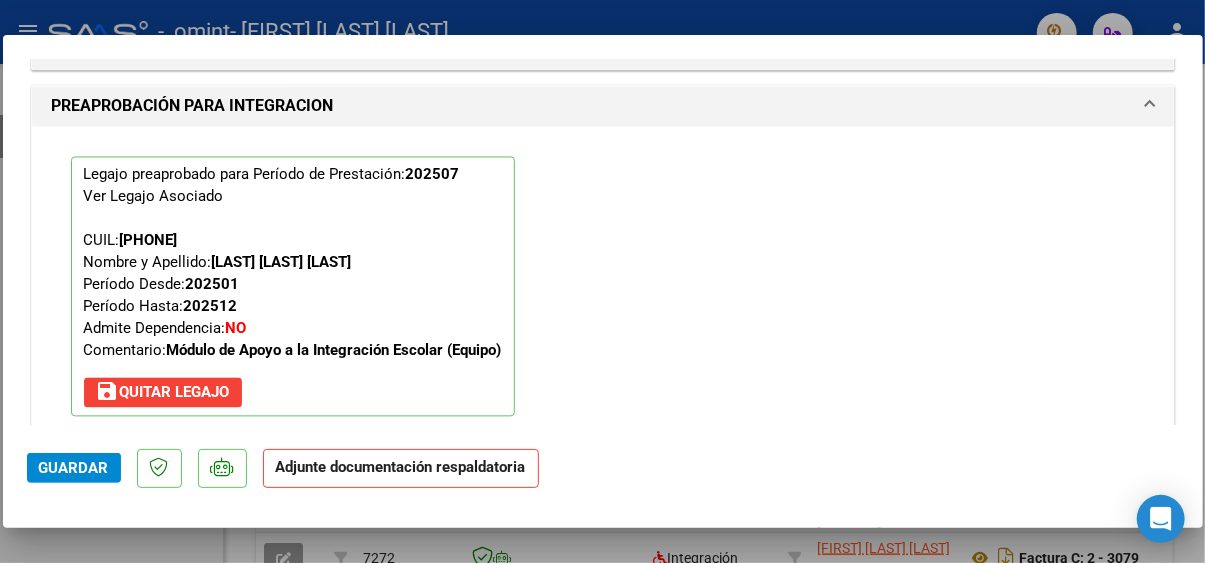 scroll, scrollTop: 1852, scrollLeft: 0, axis: vertical 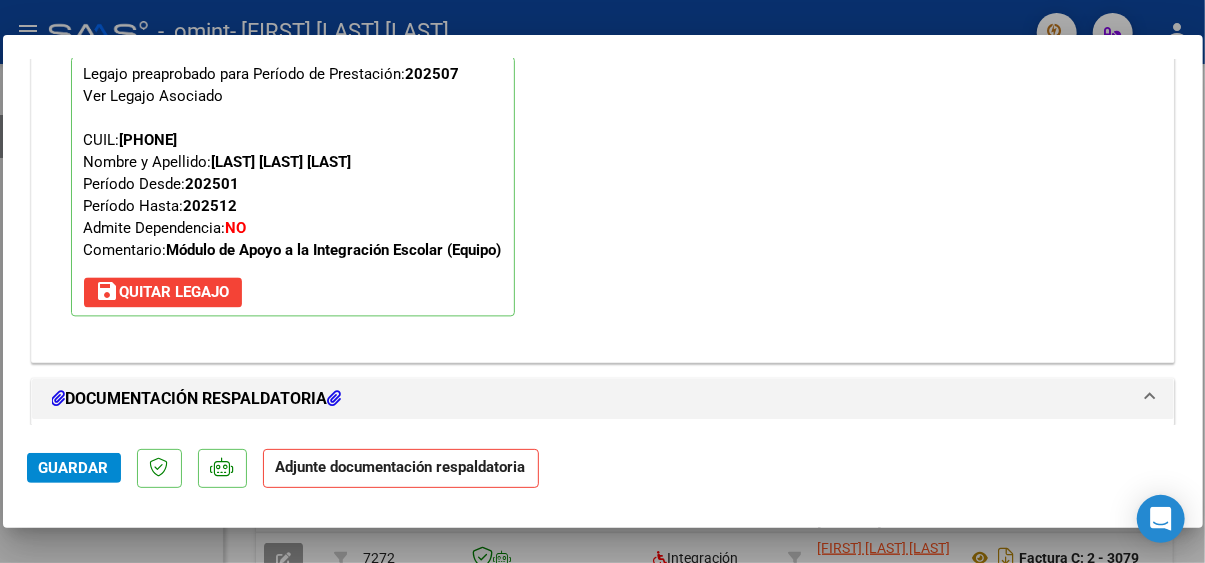 click on "Adjunte documentación respaldatoria" 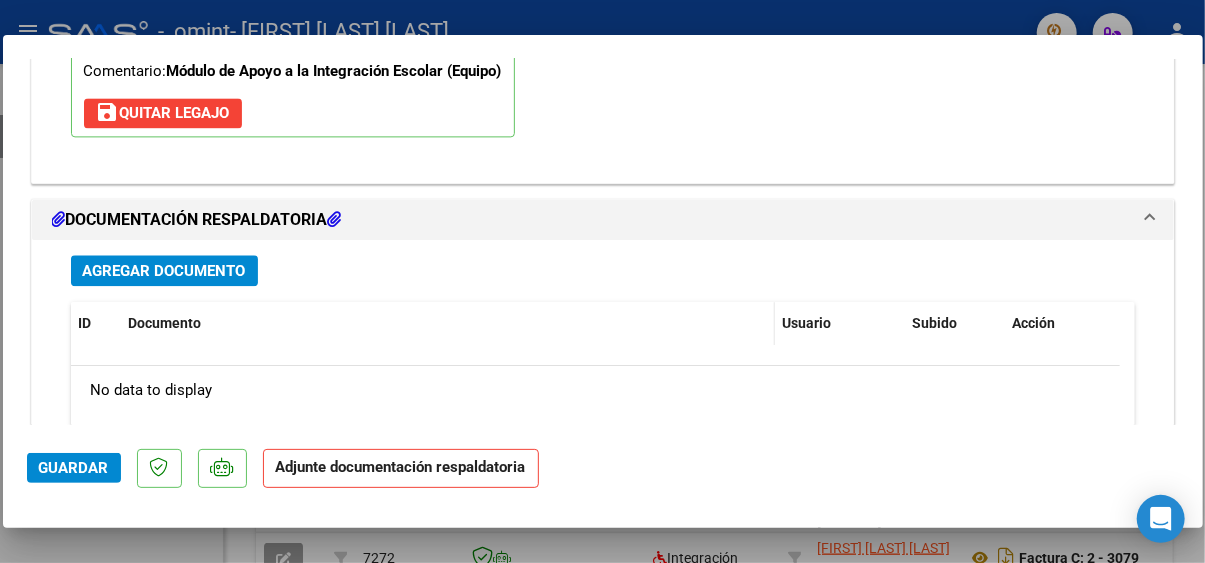 scroll, scrollTop: 2052, scrollLeft: 0, axis: vertical 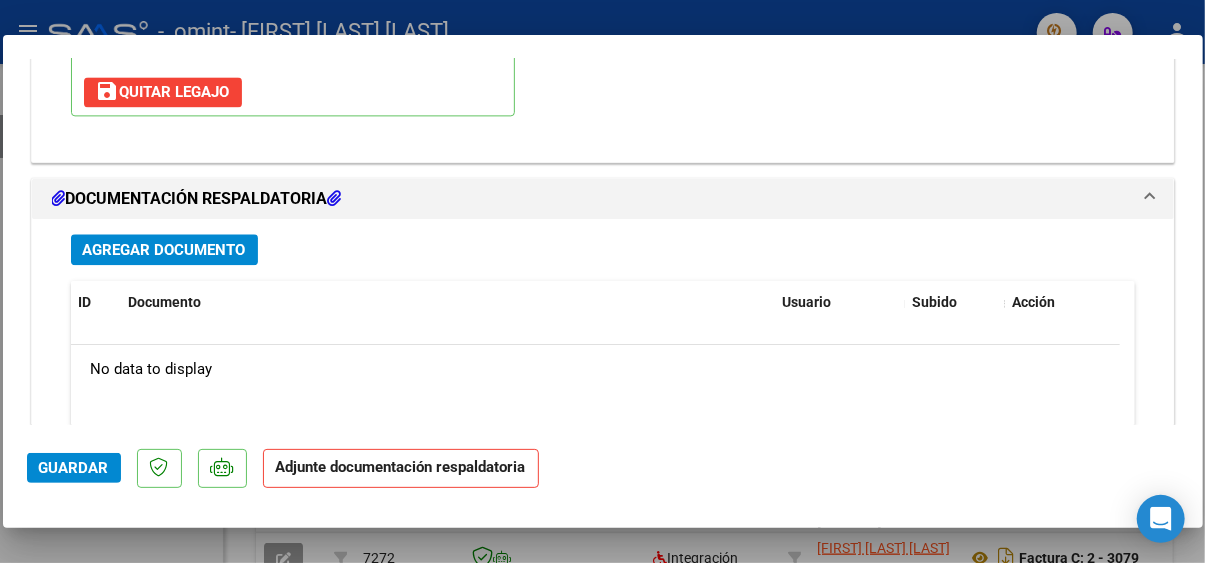 click on "Agregar Documento" at bounding box center (164, 250) 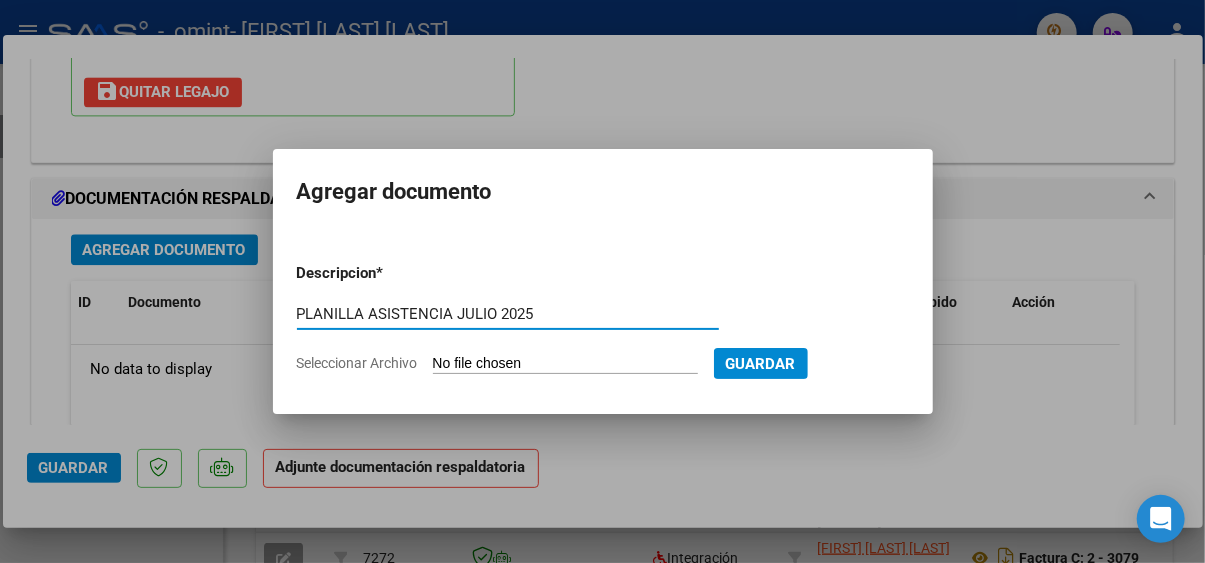 click on "PLANILLA ASISTENCIA JULIO 2025" at bounding box center (508, 314) 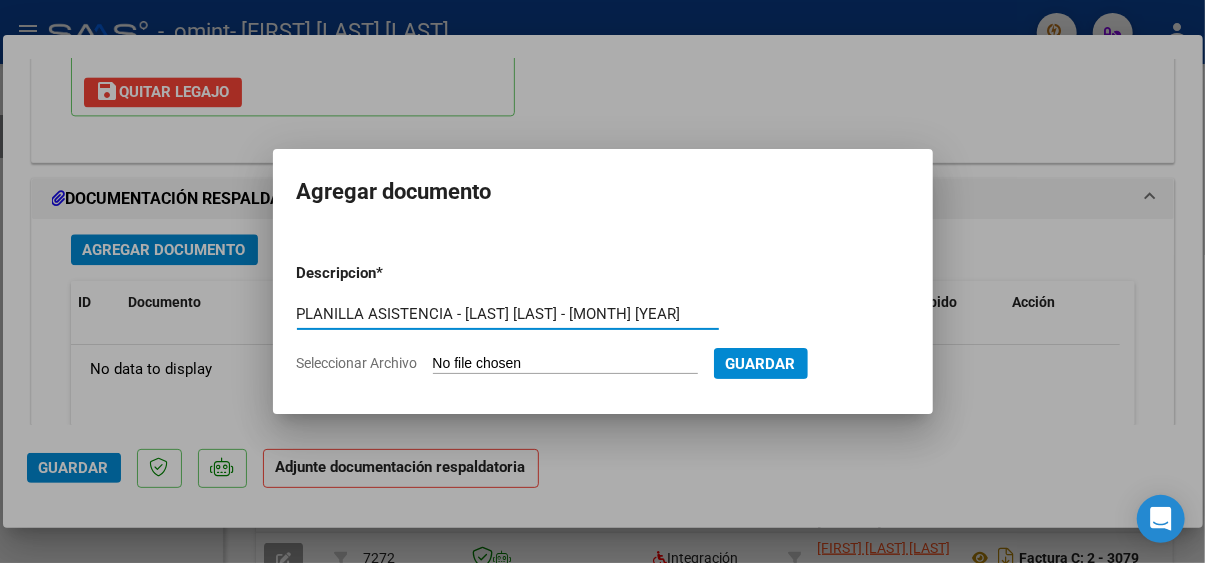 type on "PLANILLA ASISTENCIA - [LAST] [LAST] - [MONTH] [YEAR]" 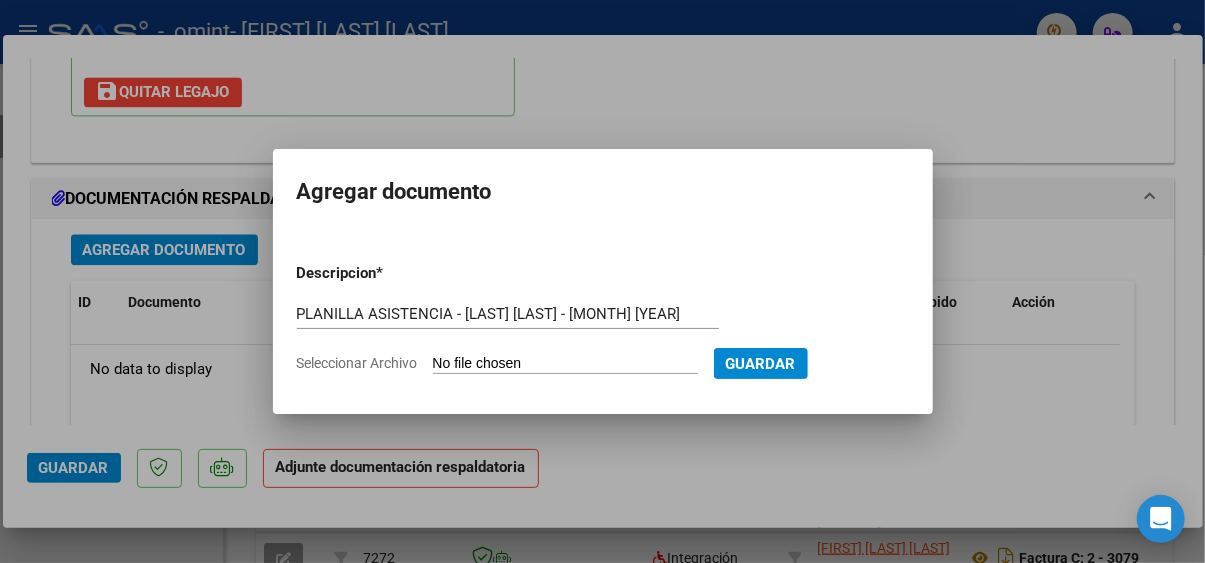 click on "Seleccionar Archivo" at bounding box center (565, 364) 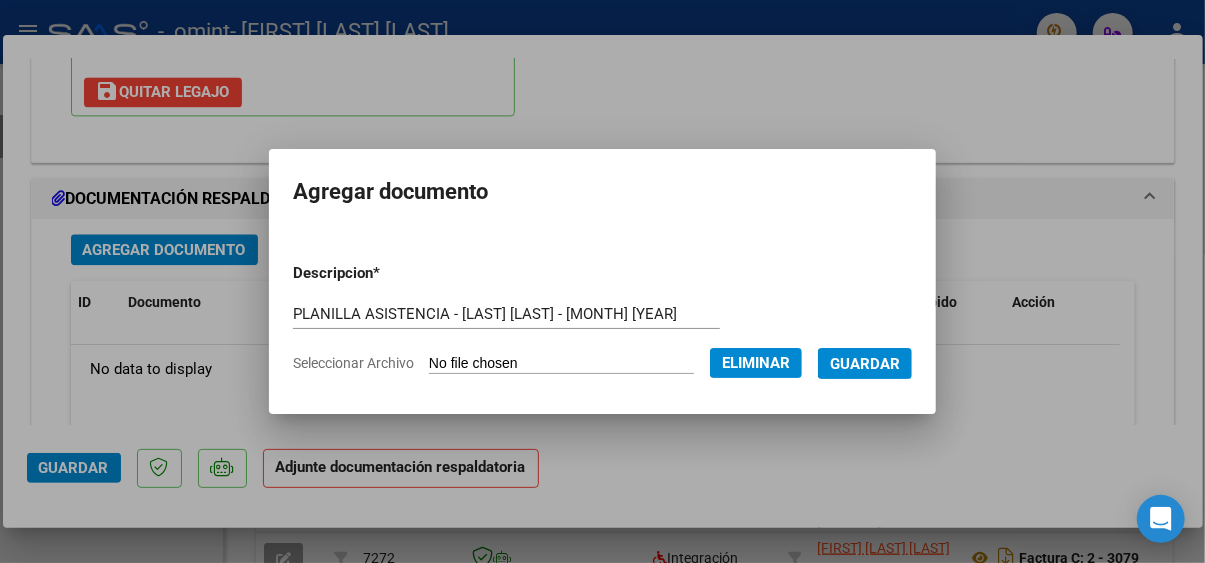 click on "Guardar" at bounding box center (865, 364) 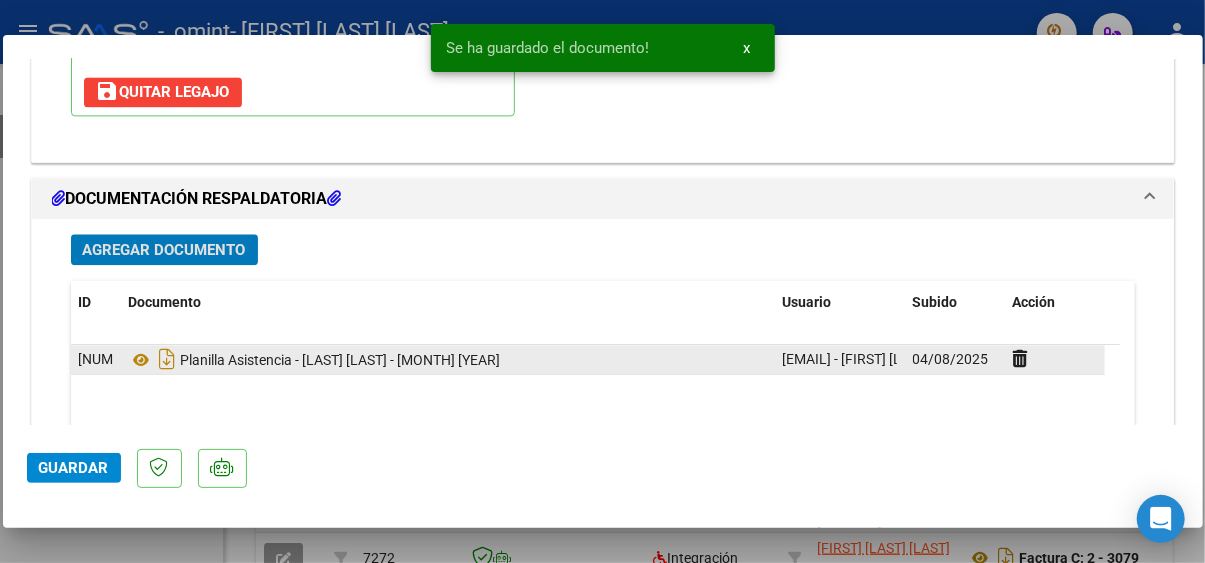 scroll, scrollTop: 2152, scrollLeft: 0, axis: vertical 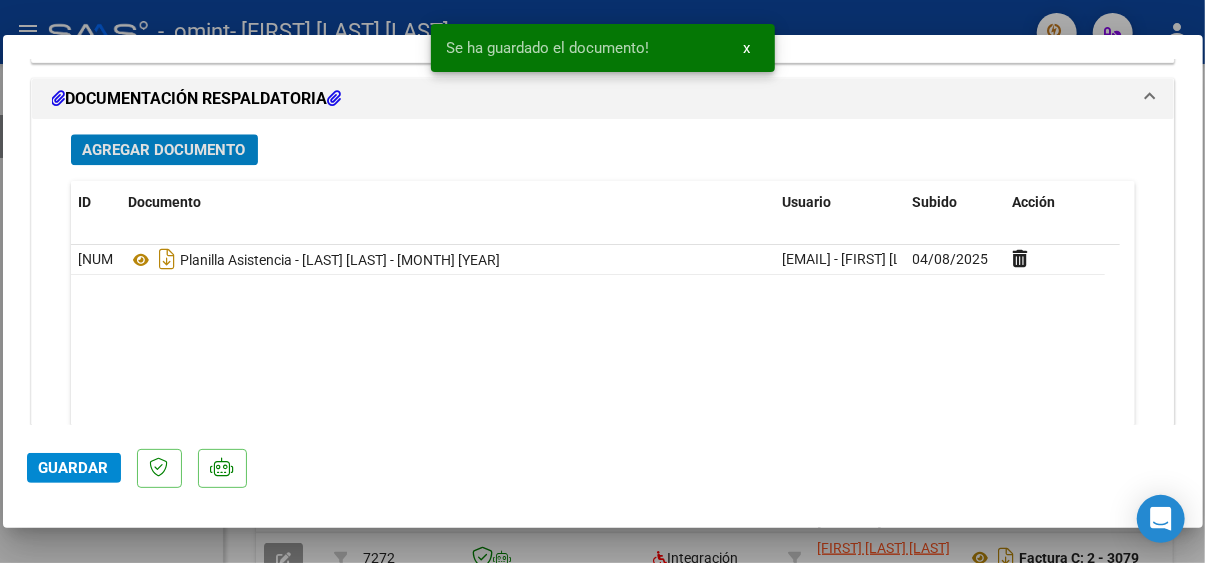 click on "Agregar Documento" at bounding box center [164, 150] 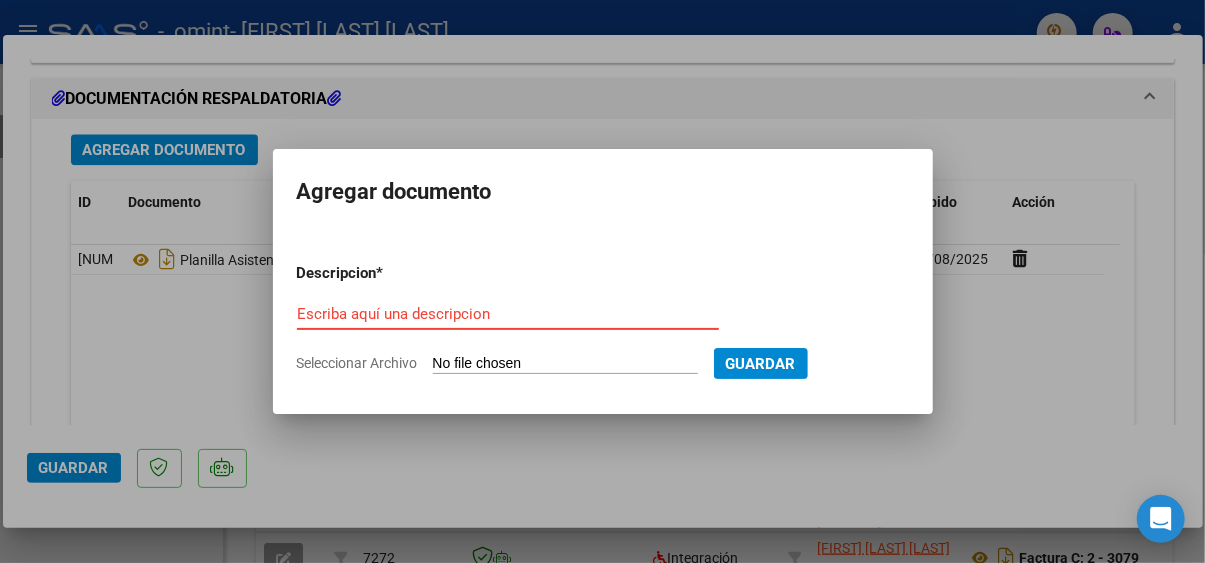 click on "Escriba aquí una descripcion" at bounding box center (508, 314) 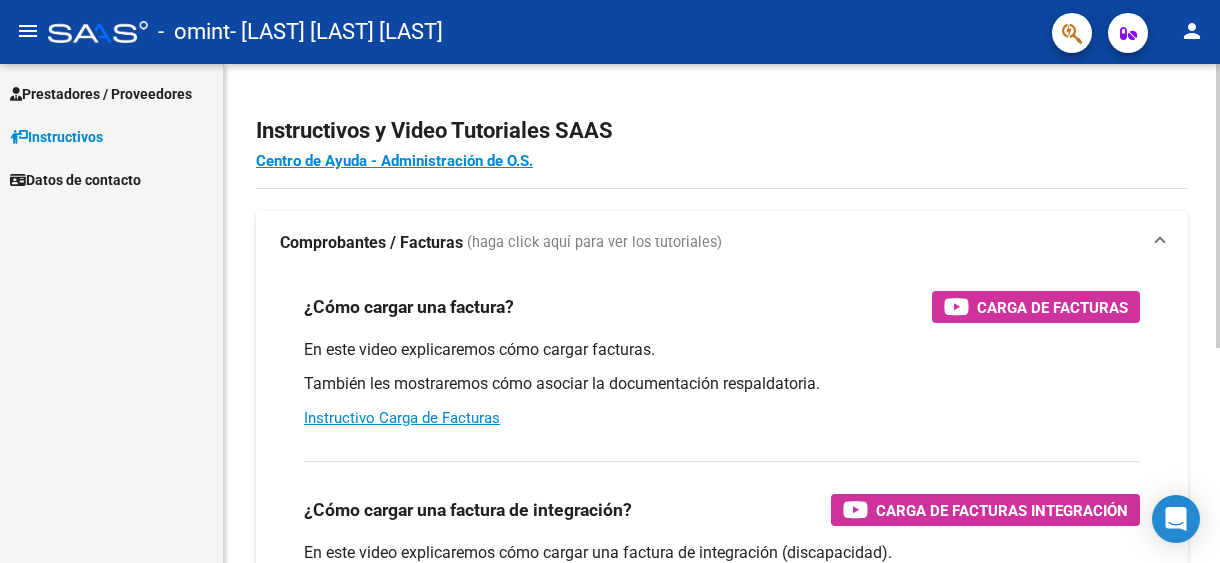 scroll, scrollTop: 0, scrollLeft: 0, axis: both 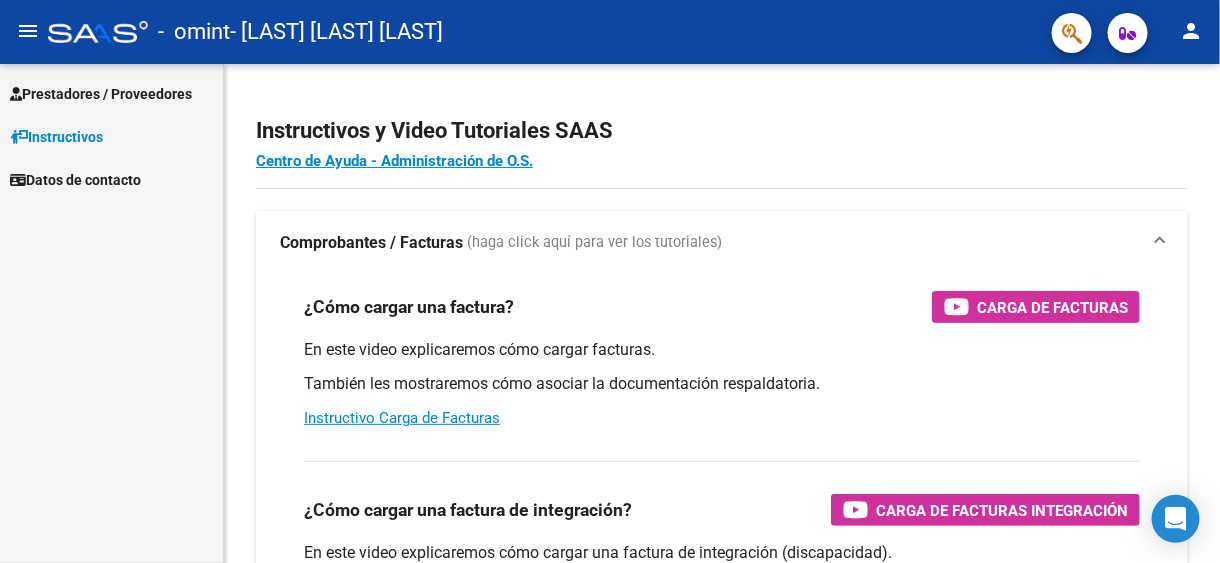 click on "Prestadores / Proveedores" at bounding box center (101, 94) 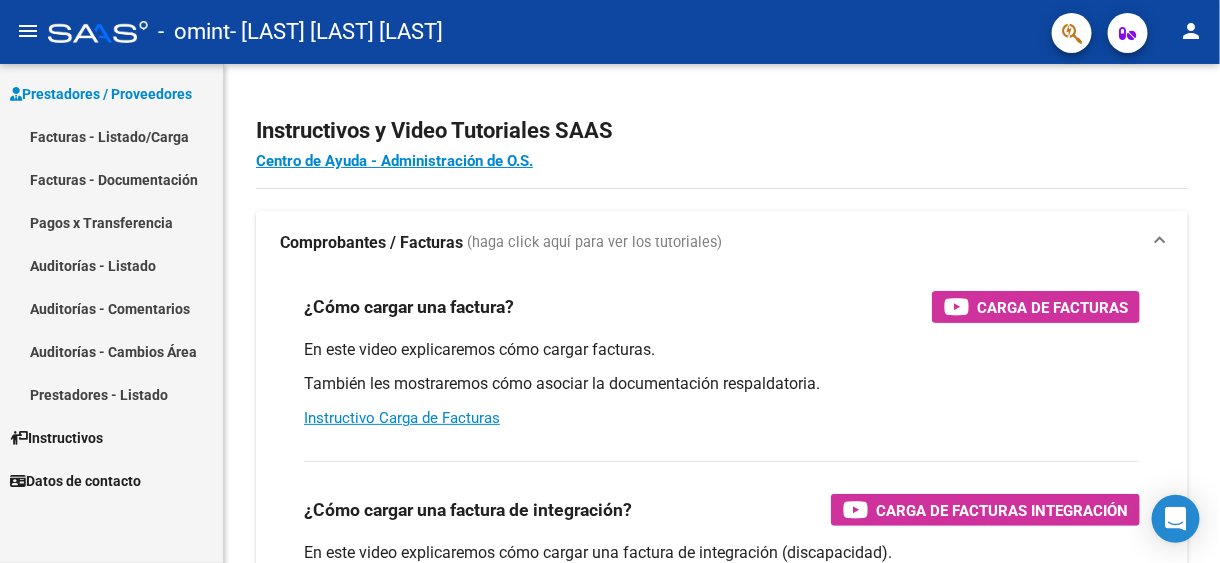 click on "Facturas - Listado/Carga" at bounding box center (111, 136) 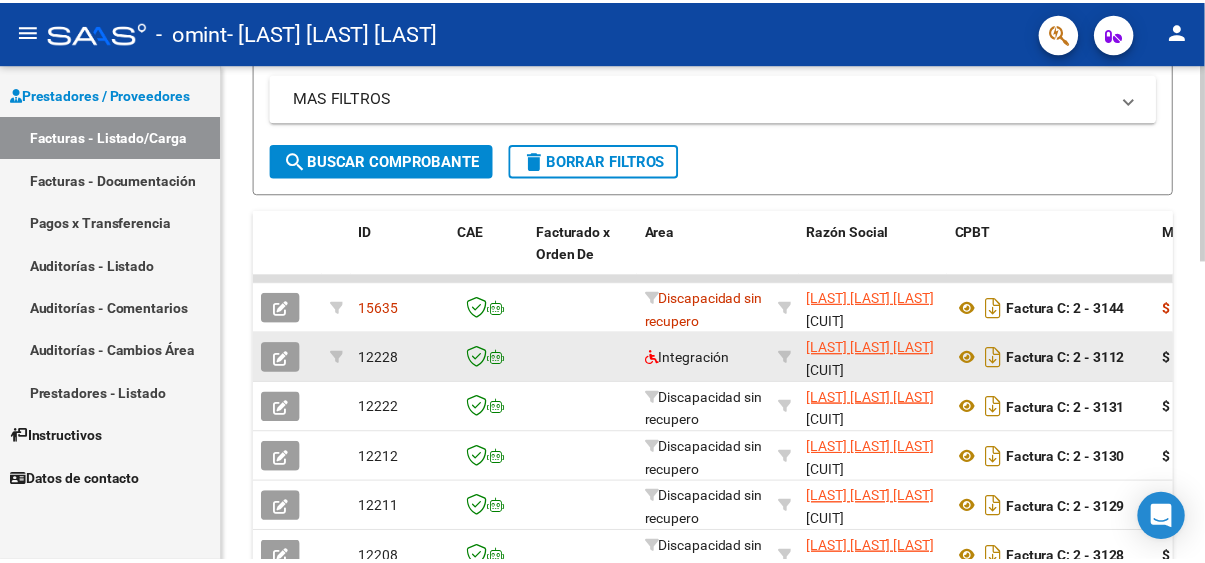 scroll, scrollTop: 400, scrollLeft: 0, axis: vertical 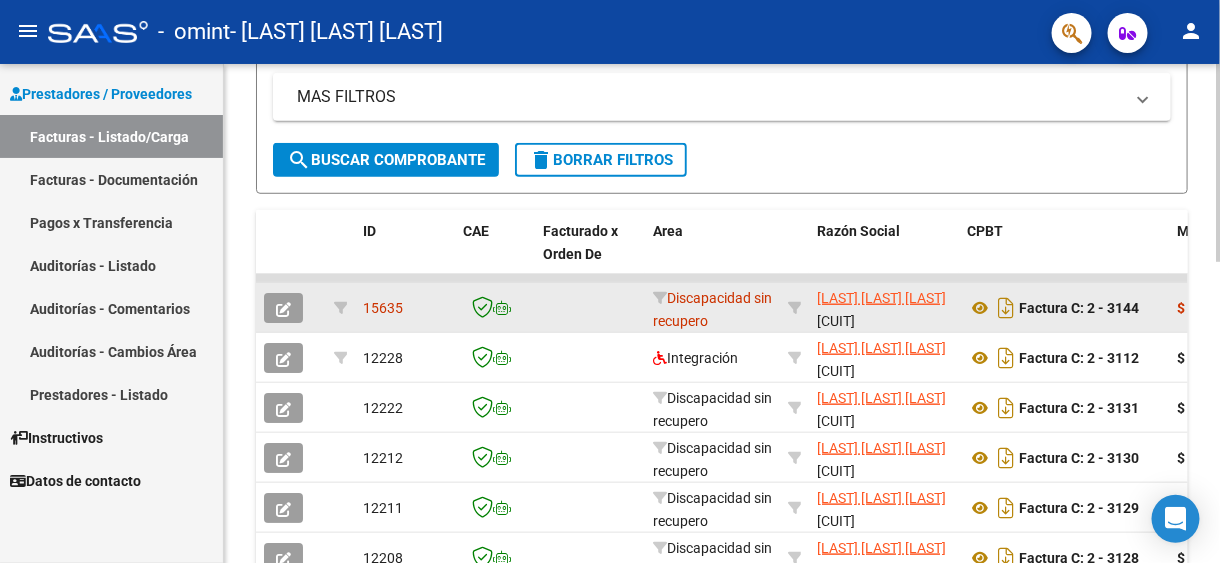 click 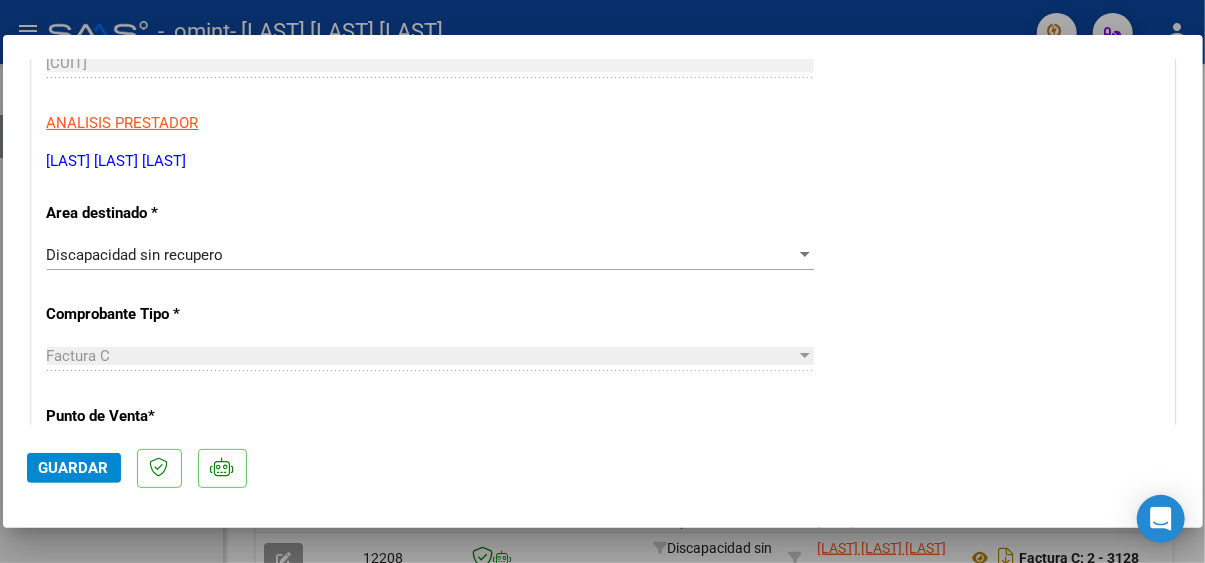 scroll, scrollTop: 300, scrollLeft: 0, axis: vertical 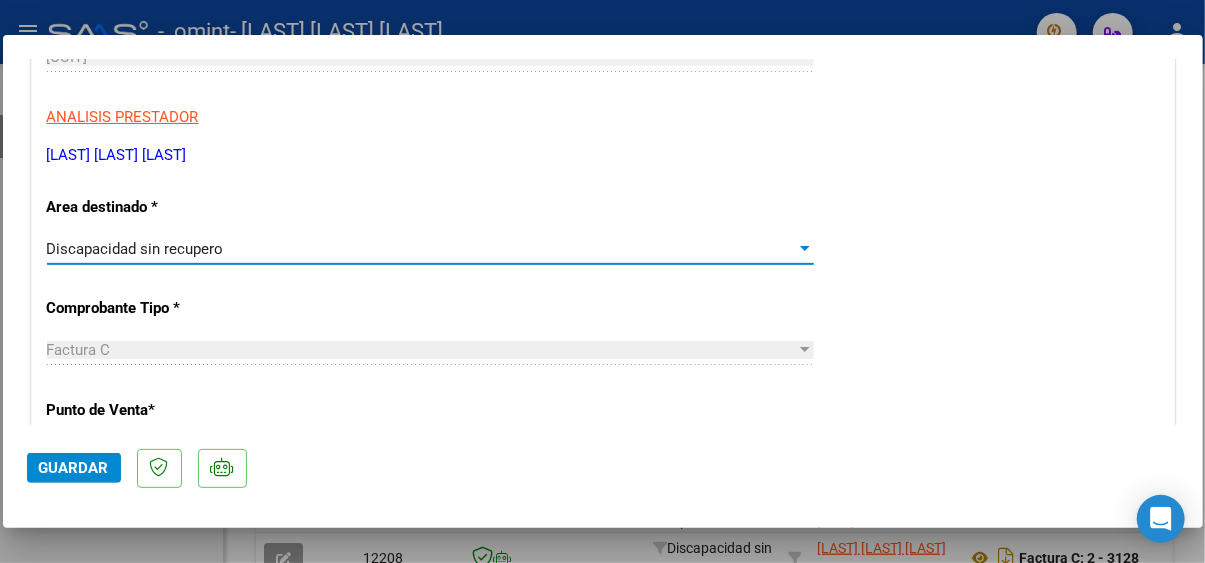 click on "Discapacidad sin recupero" at bounding box center (135, 249) 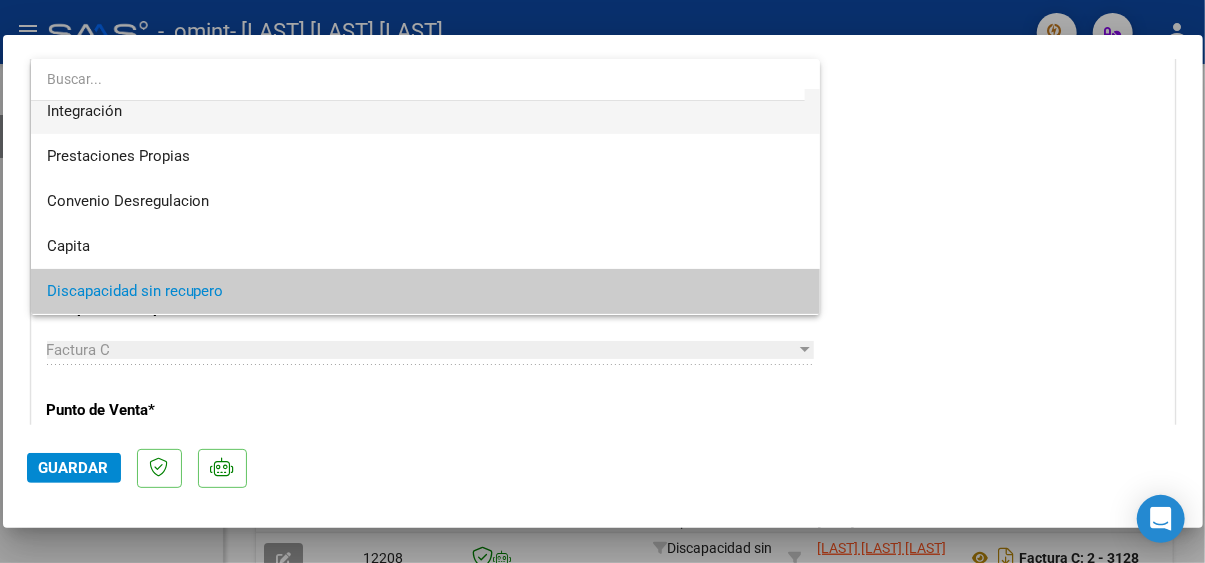 scroll, scrollTop: 93, scrollLeft: 0, axis: vertical 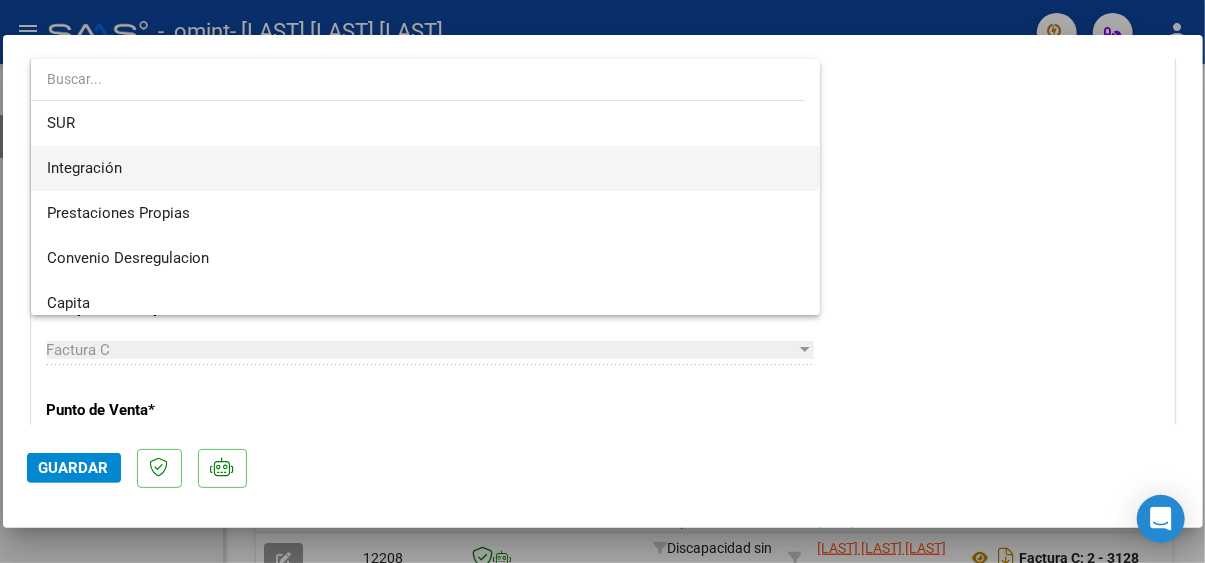click on "Integración" at bounding box center [425, 168] 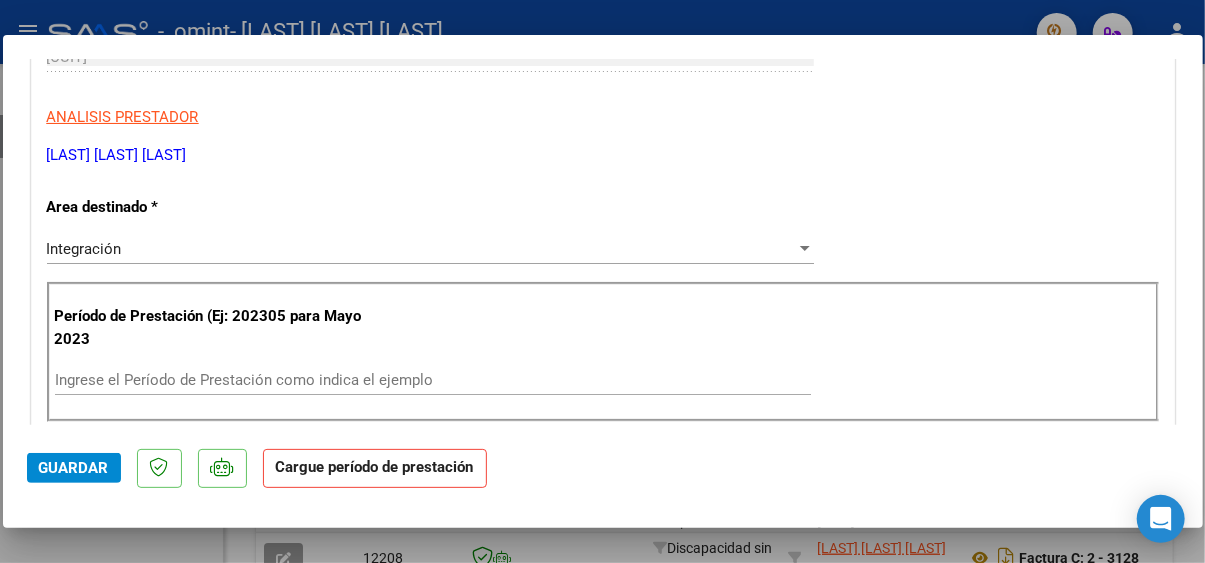 click on "Ingrese el Período de Prestación como indica el ejemplo" at bounding box center [433, 380] 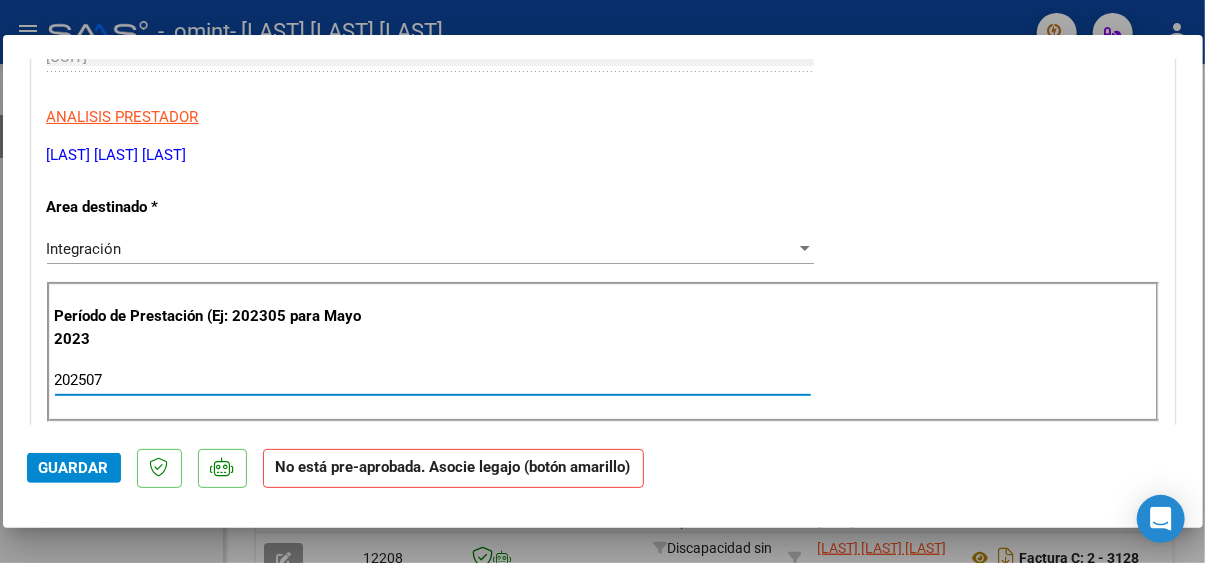 type on "202507" 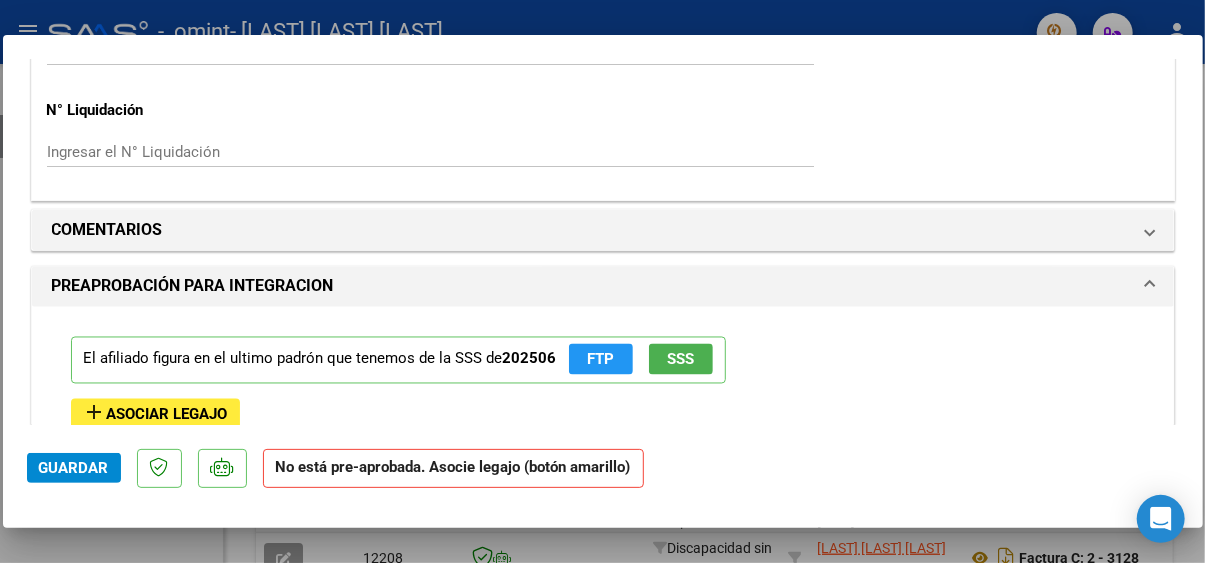 scroll, scrollTop: 1600, scrollLeft: 0, axis: vertical 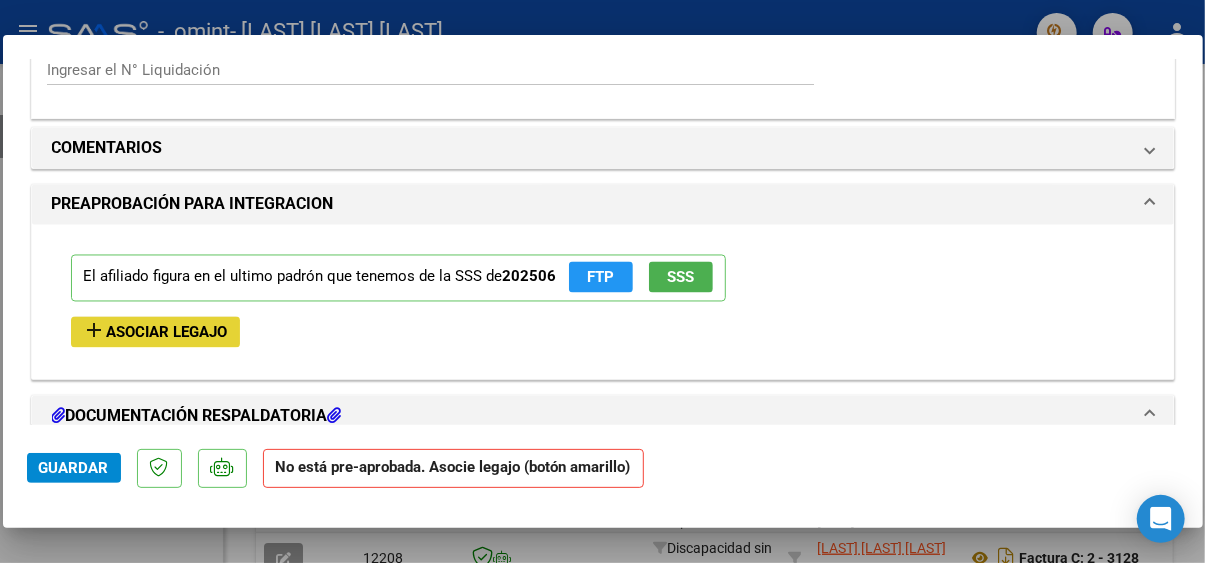 click on "add" at bounding box center [95, 331] 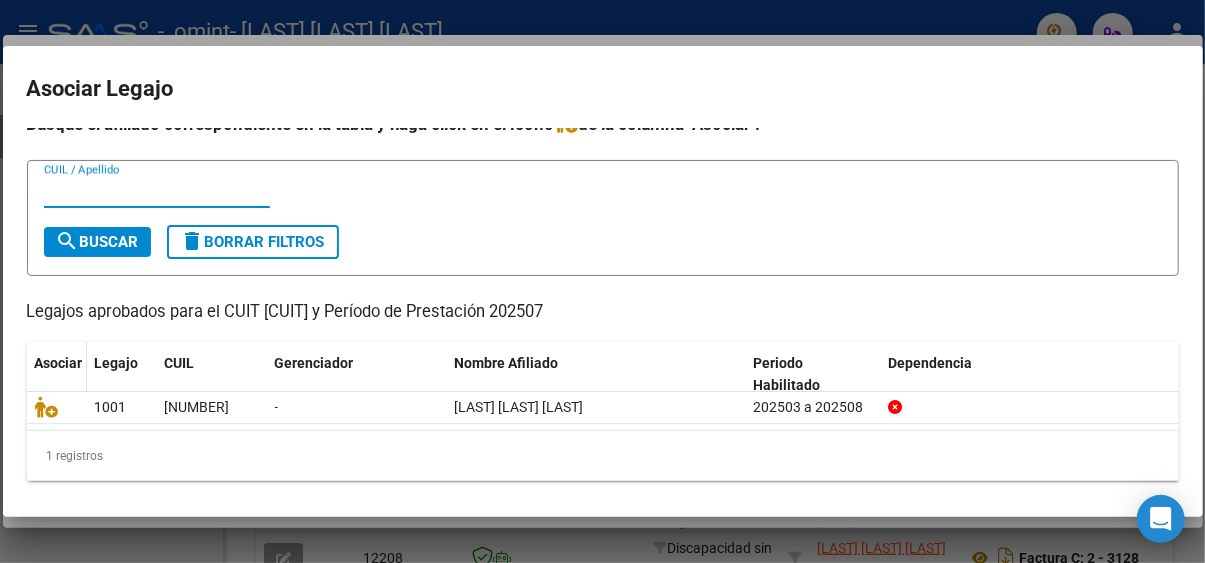 scroll, scrollTop: 18, scrollLeft: 0, axis: vertical 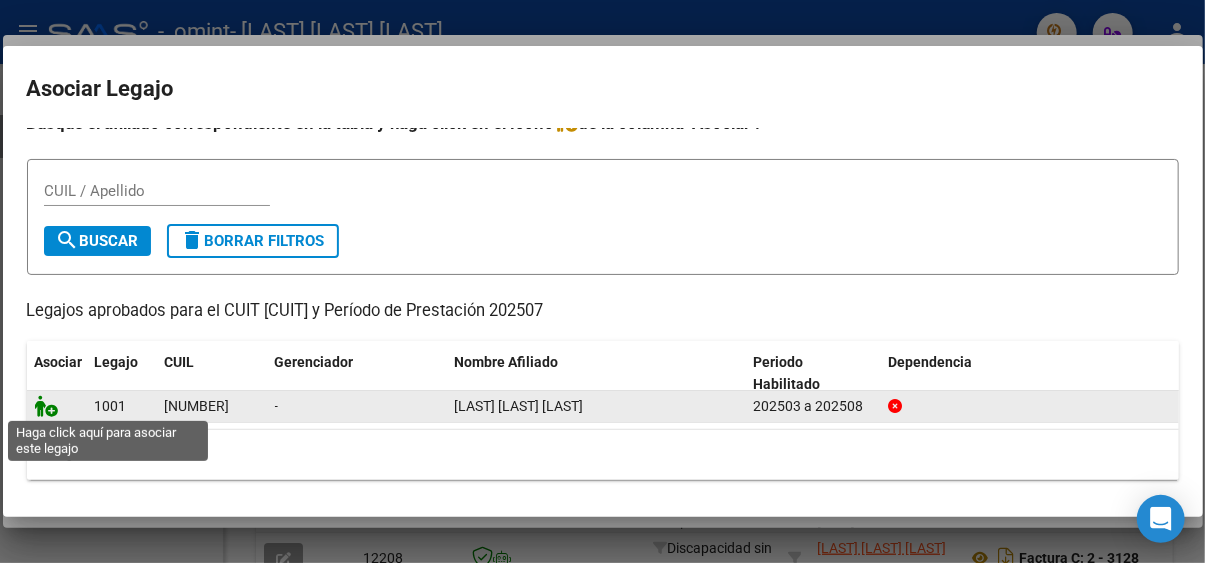 click 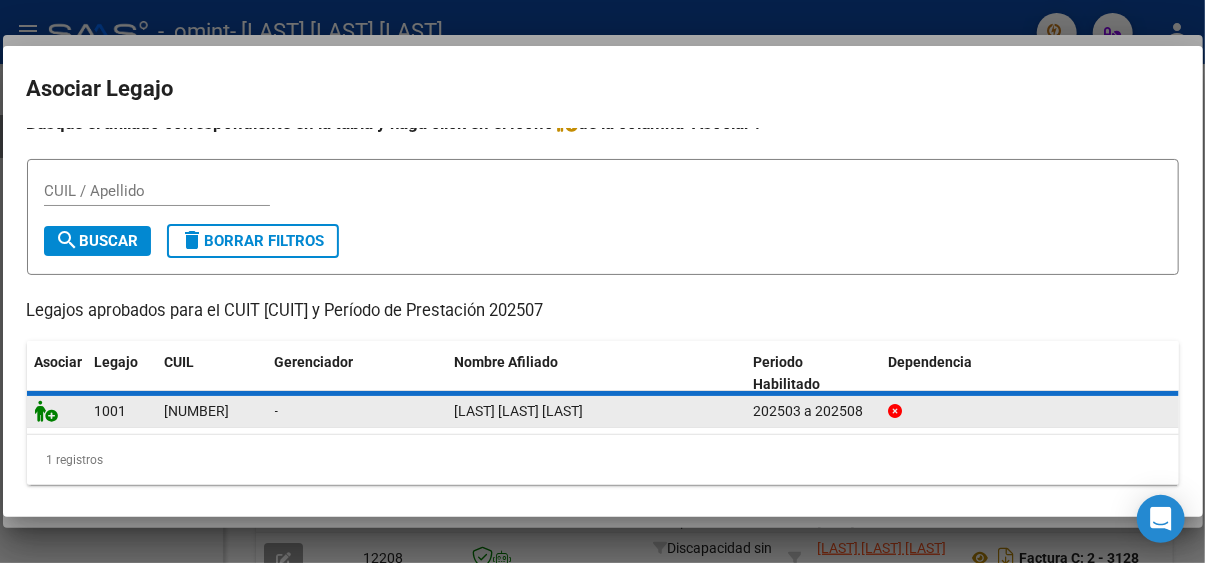 scroll, scrollTop: 1652, scrollLeft: 0, axis: vertical 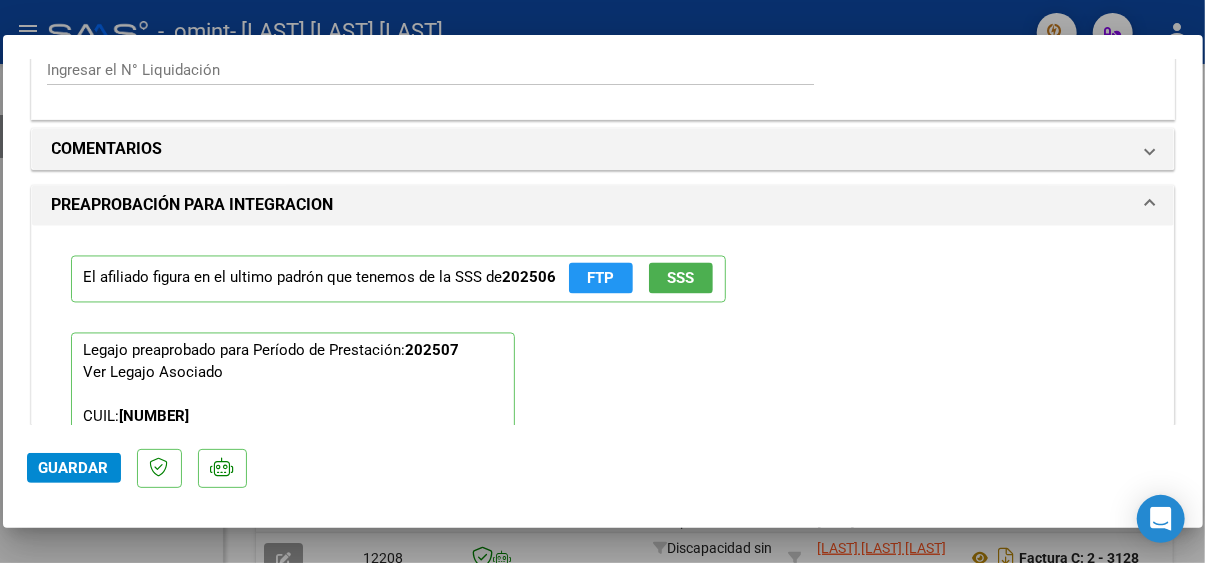 click on "El afiliado figura en el ultimo padrón que tenemos de la SSS de  202506     FTP SSS  Legajo preaprobado para Período de Prestación:  202507 Ver Legajo Asociado  CUIL:  20524555590  Nombre y Apellido:  JIMENEZ SANTIAGO MARTIN  Período Desde:  202501  Período Hasta:  202512  Admite Dependencia:   NO  Comentario:  Módulo de Apoyo a la Integración Escolar (Equipo) save  Quitar Legajo" at bounding box center (603, 424) 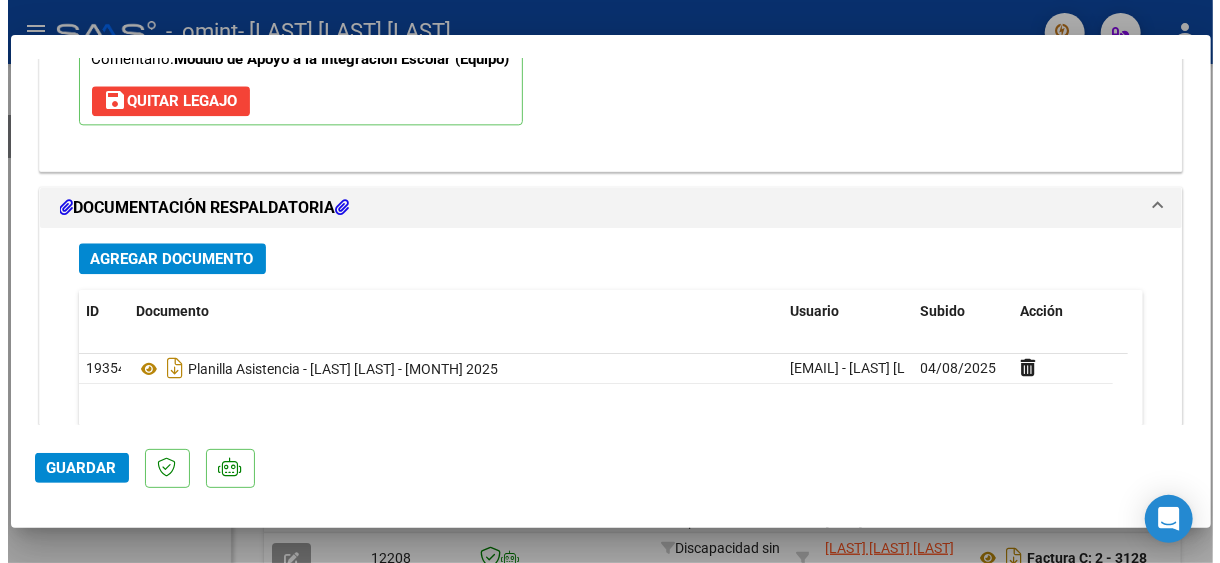 scroll, scrollTop: 2152, scrollLeft: 0, axis: vertical 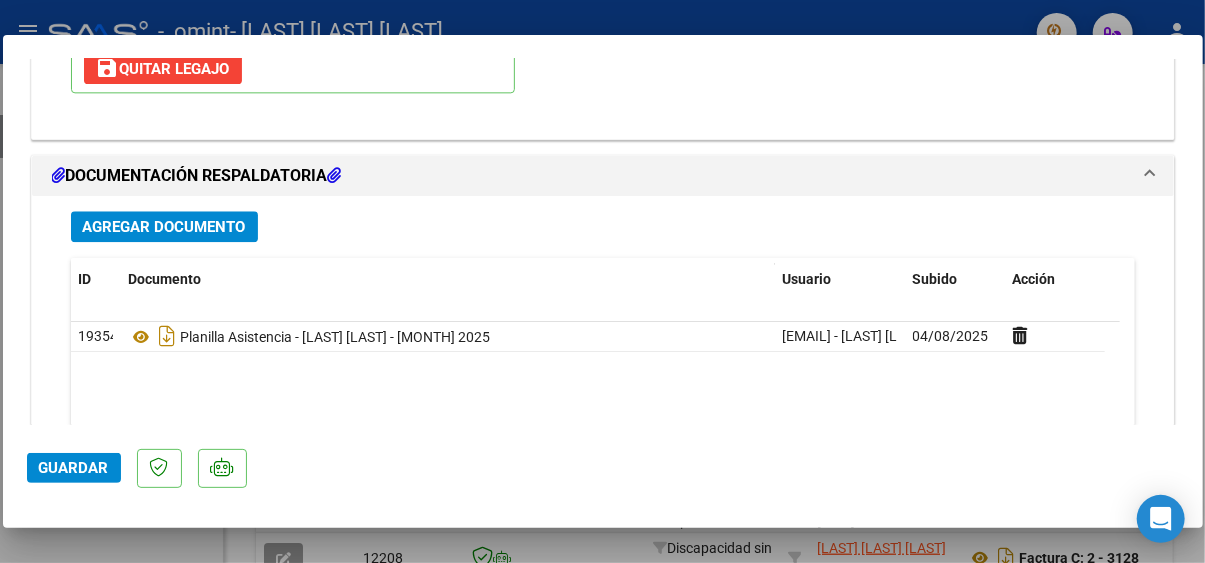 click on "Agregar Documento" at bounding box center (164, 227) 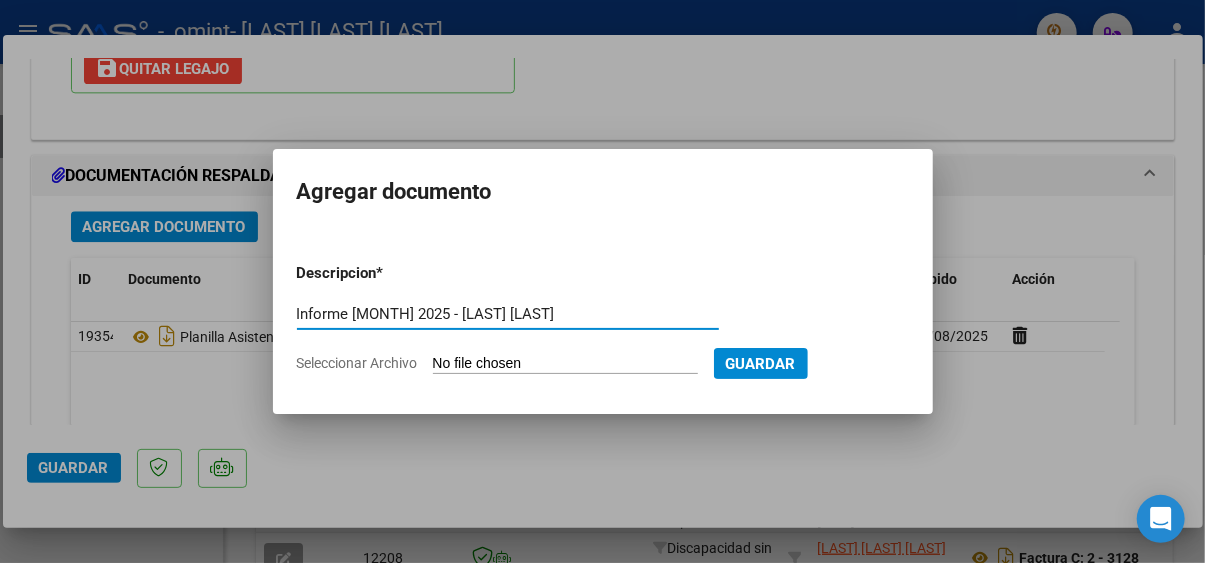 type on "Informe Julio 2025 - Jimenez Santiago" 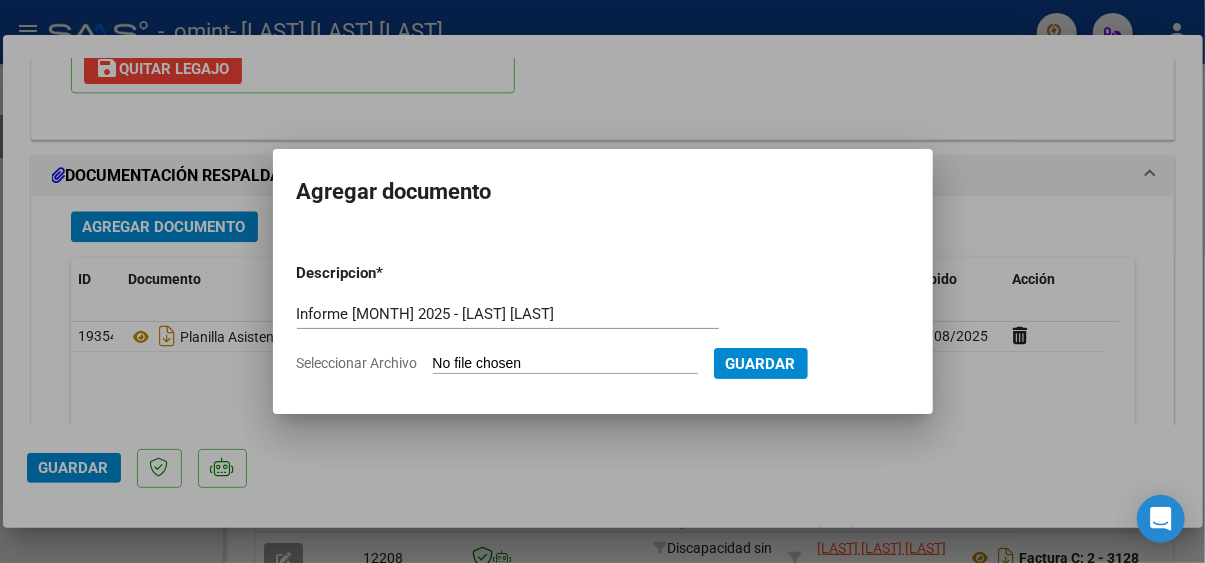 type on "C:\fakepath\Informe Julio 2025 - Jimenez Santiago.pdf" 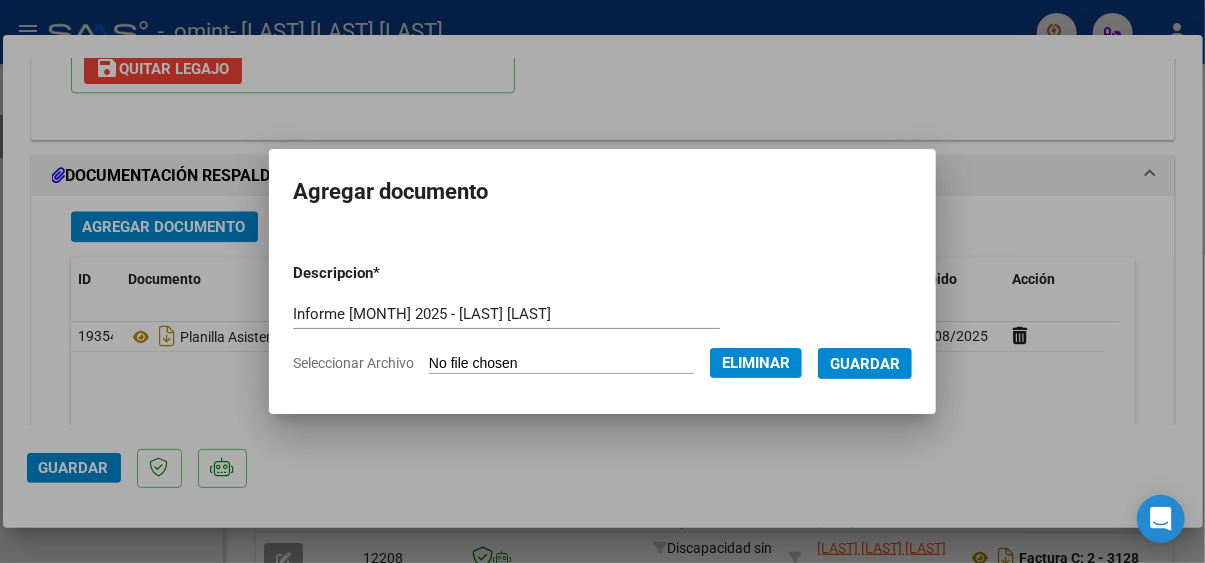 click on "Guardar" at bounding box center (865, 364) 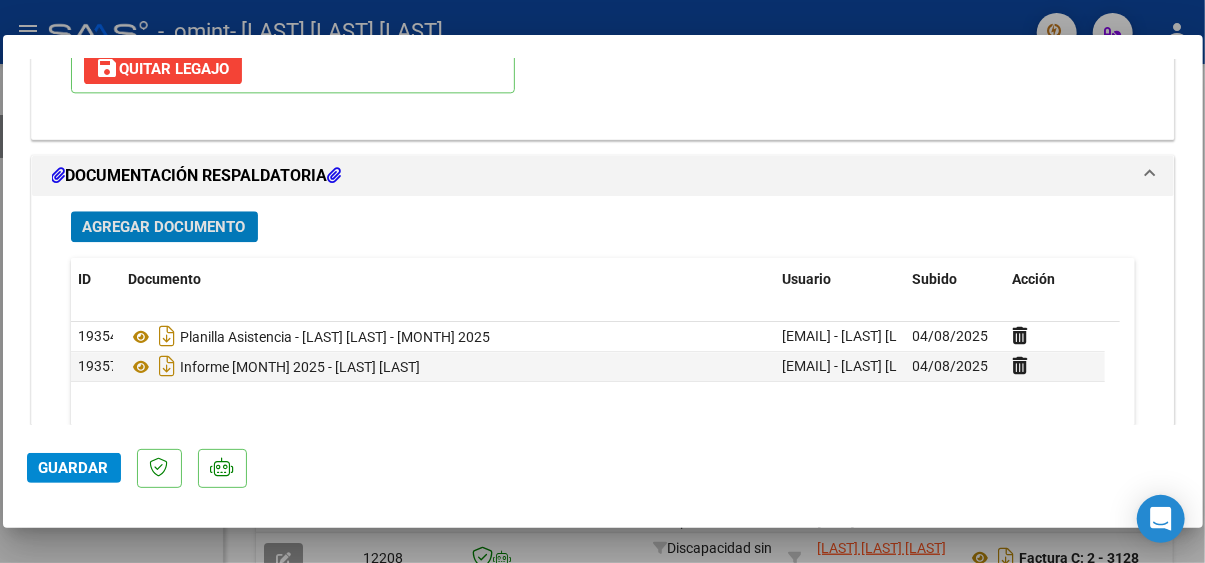 click on "Guardar" 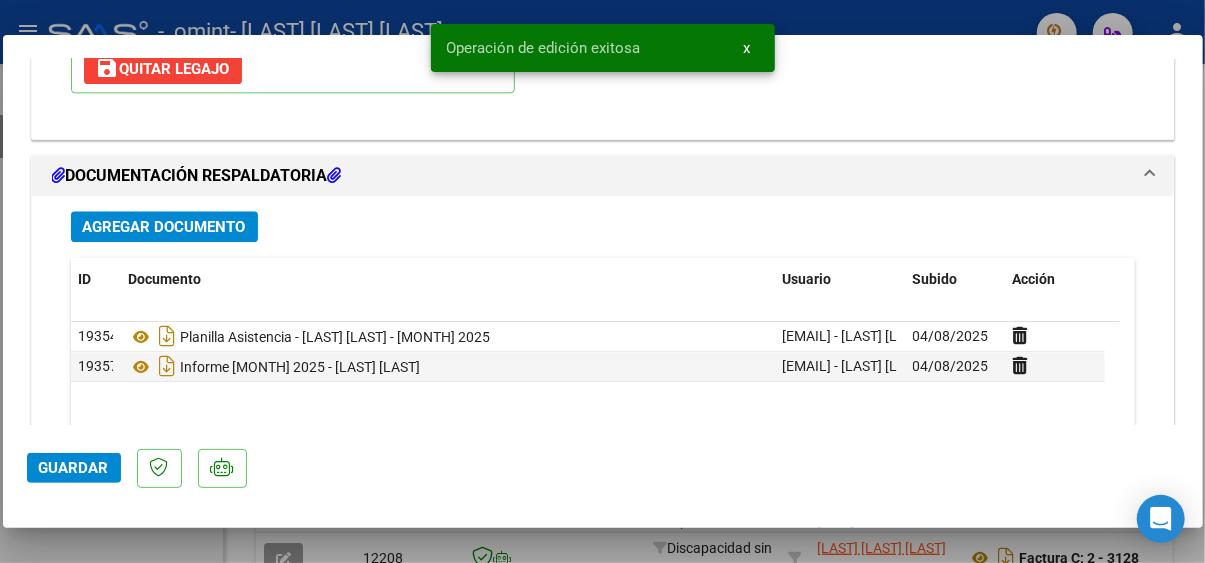 click at bounding box center (602, 281) 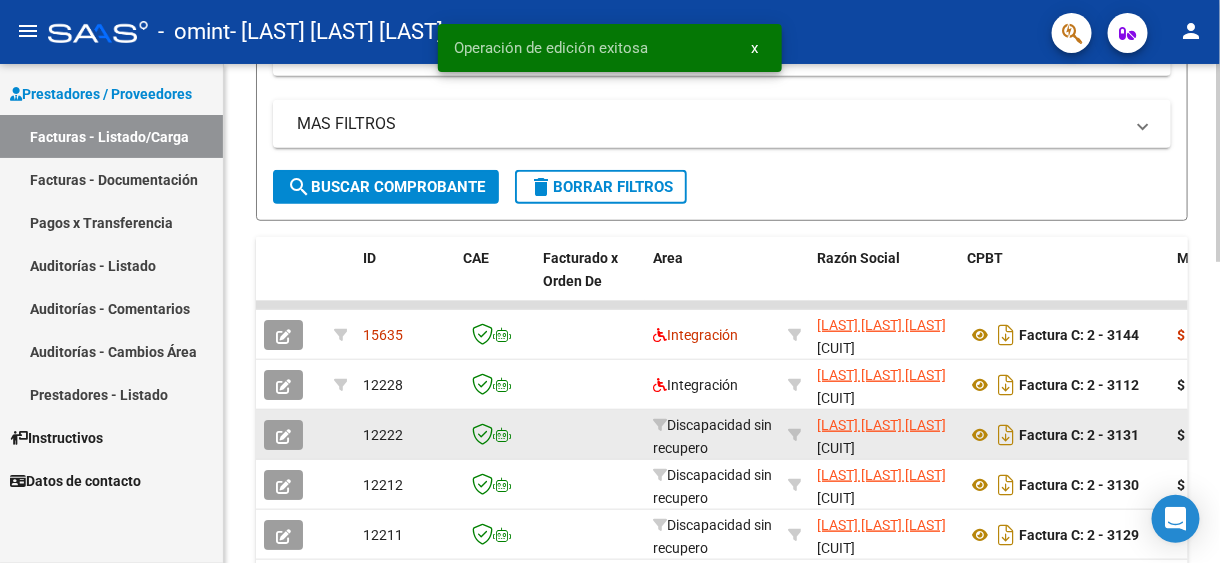 scroll, scrollTop: 400, scrollLeft: 0, axis: vertical 